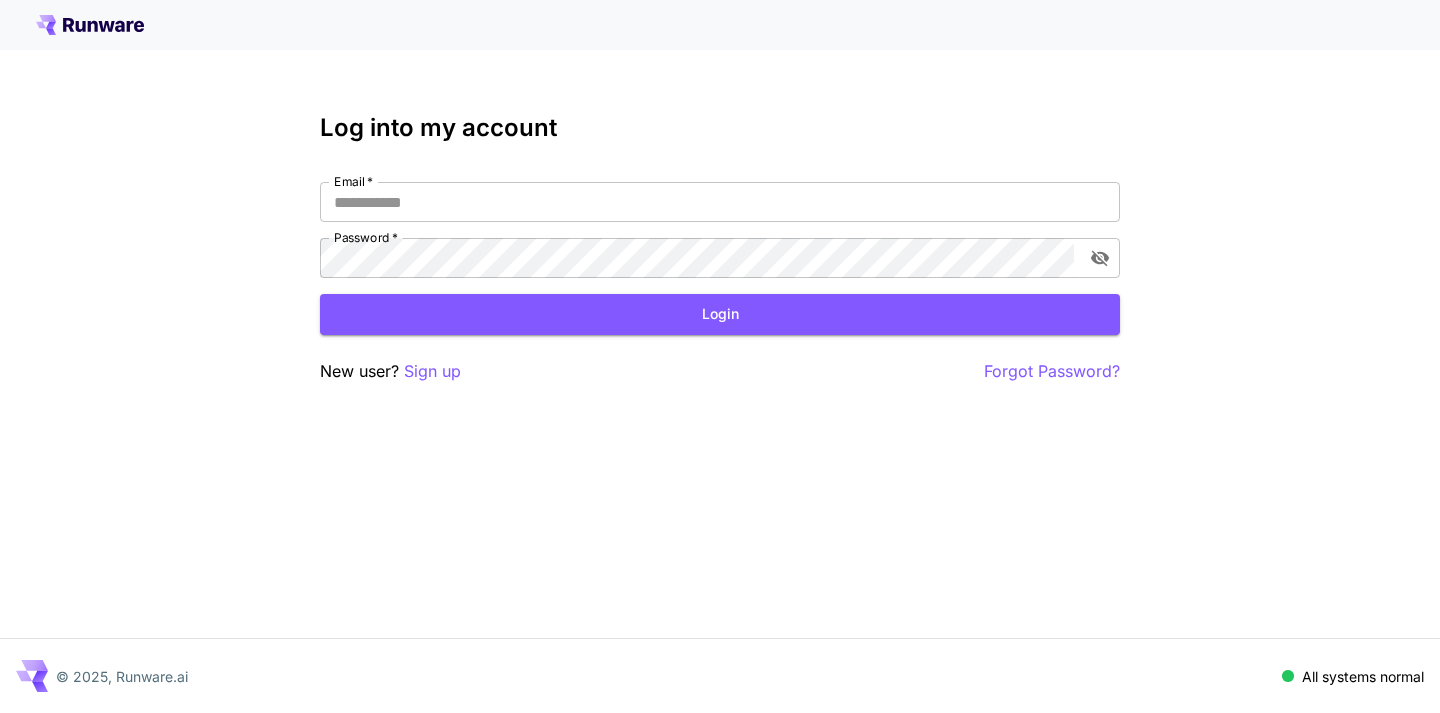 scroll, scrollTop: 0, scrollLeft: 0, axis: both 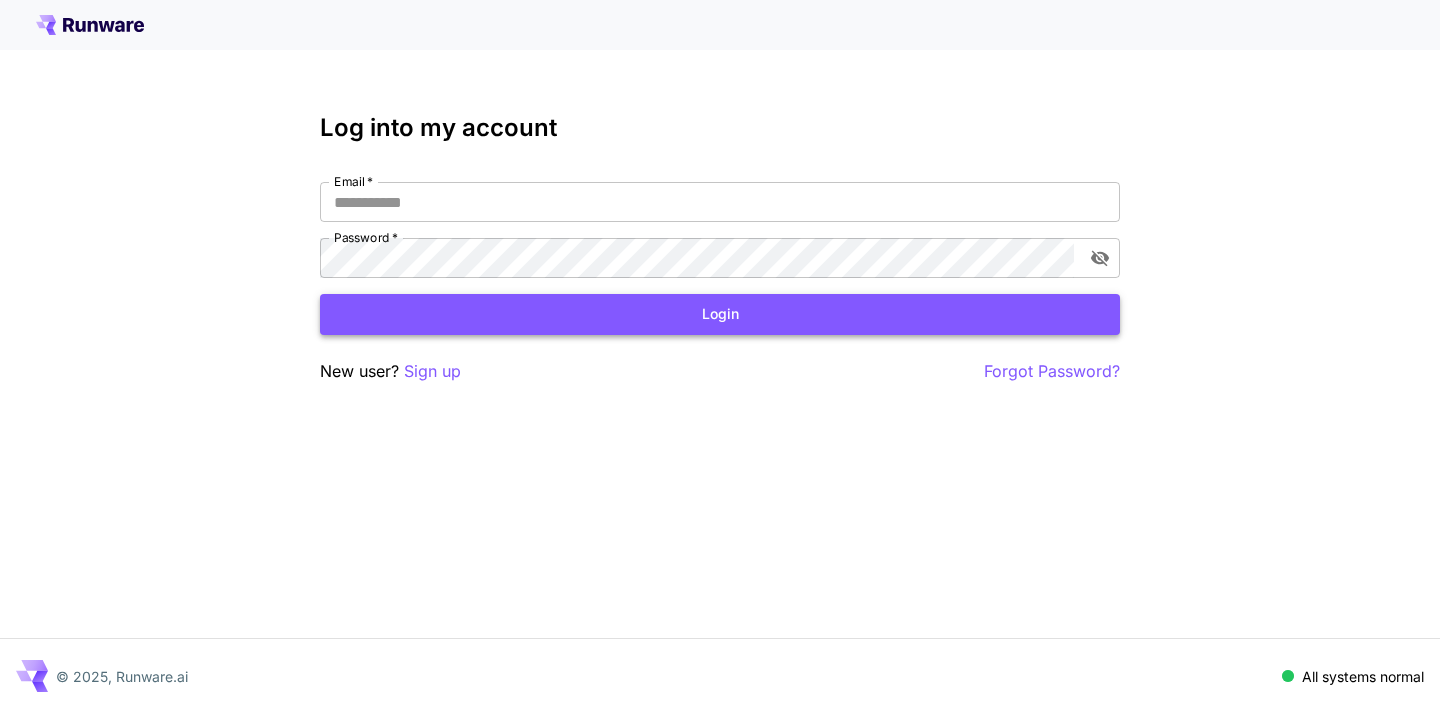 type on "**********" 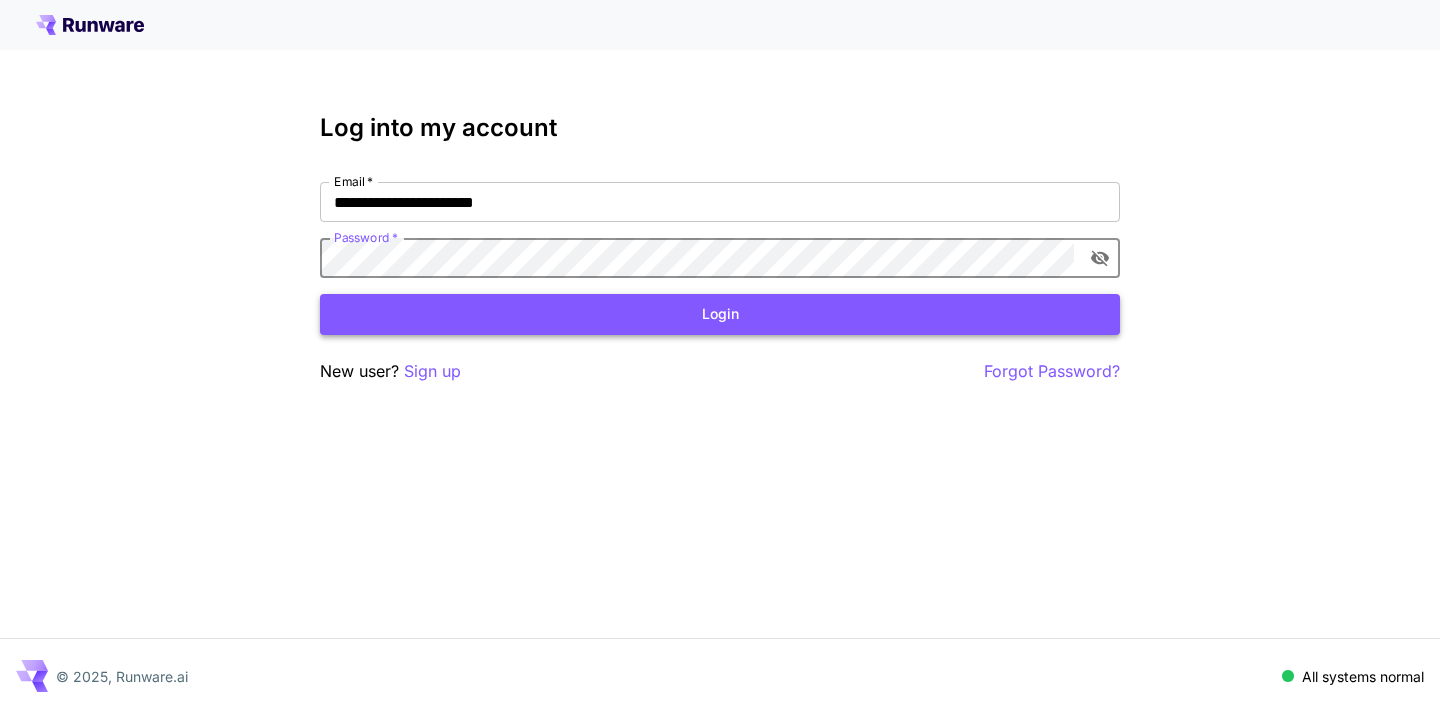 click on "Login" at bounding box center [720, 314] 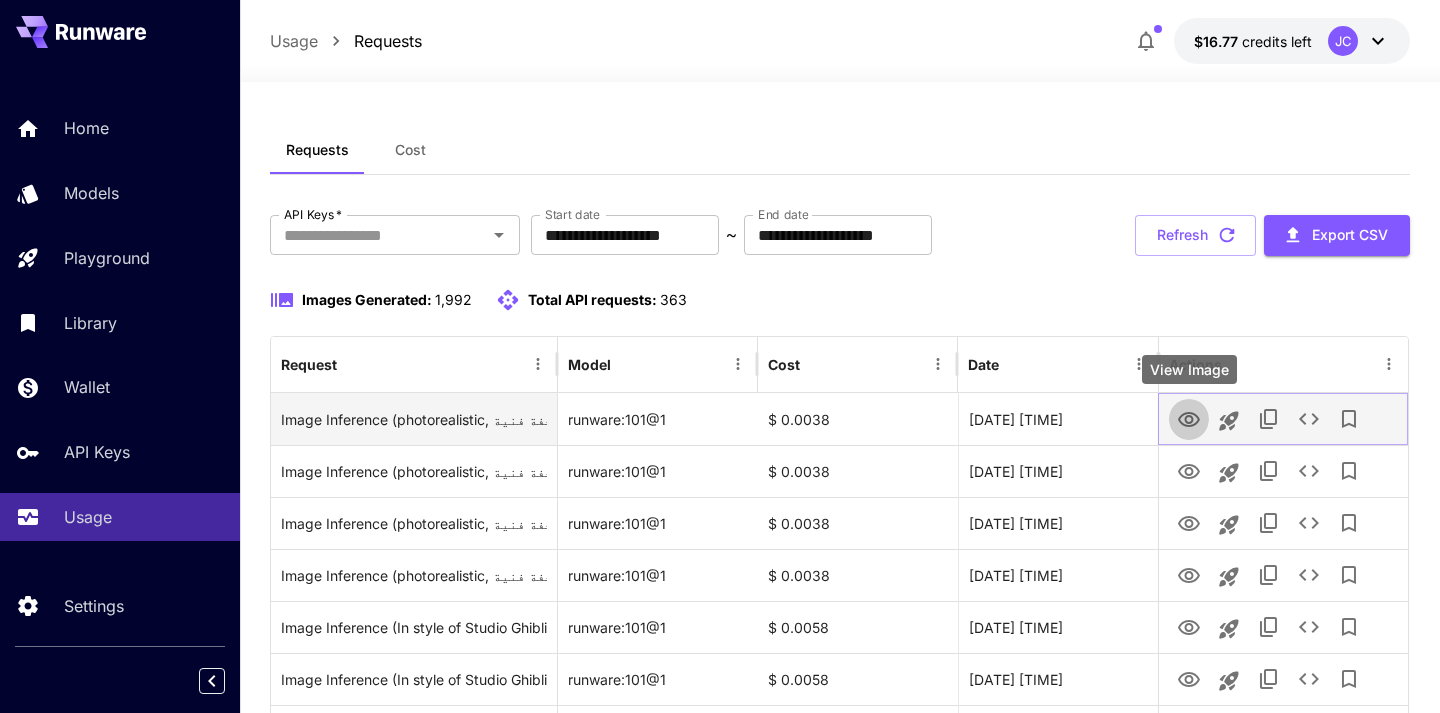 click 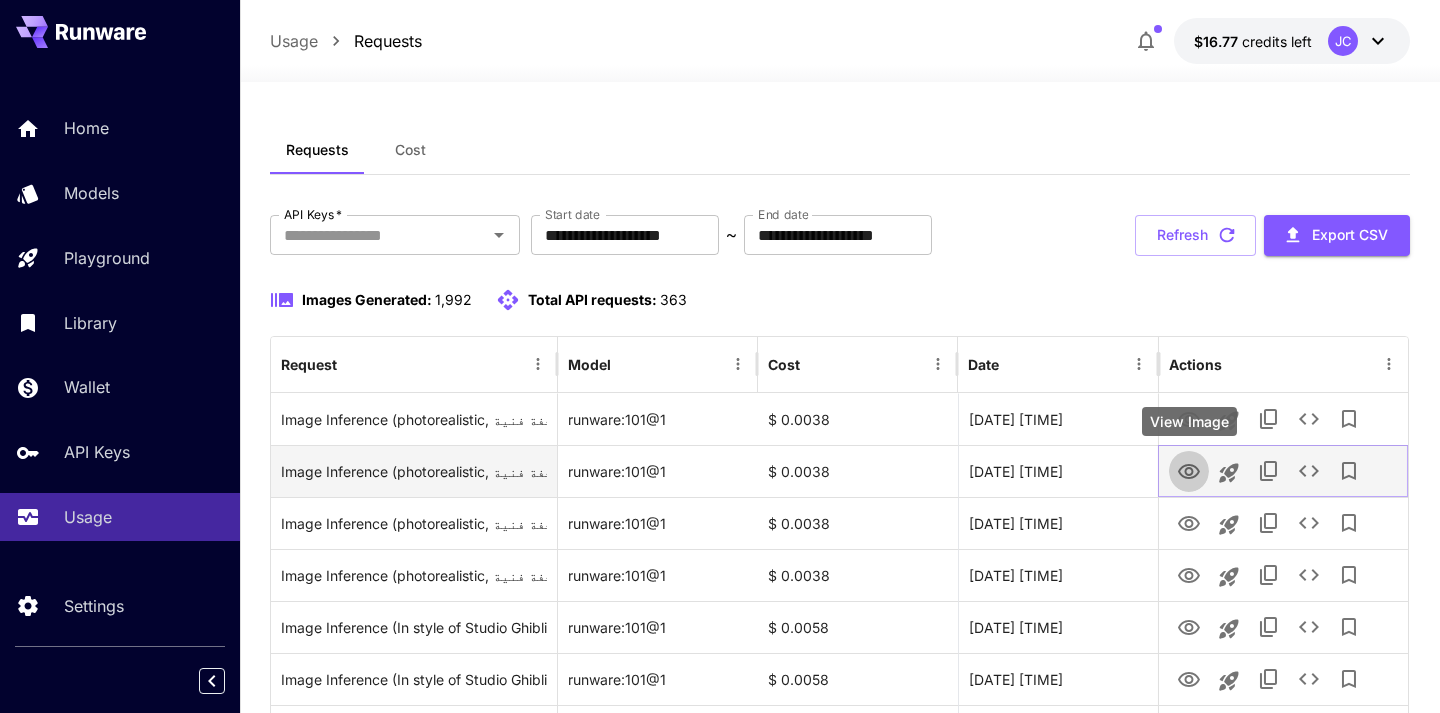 click 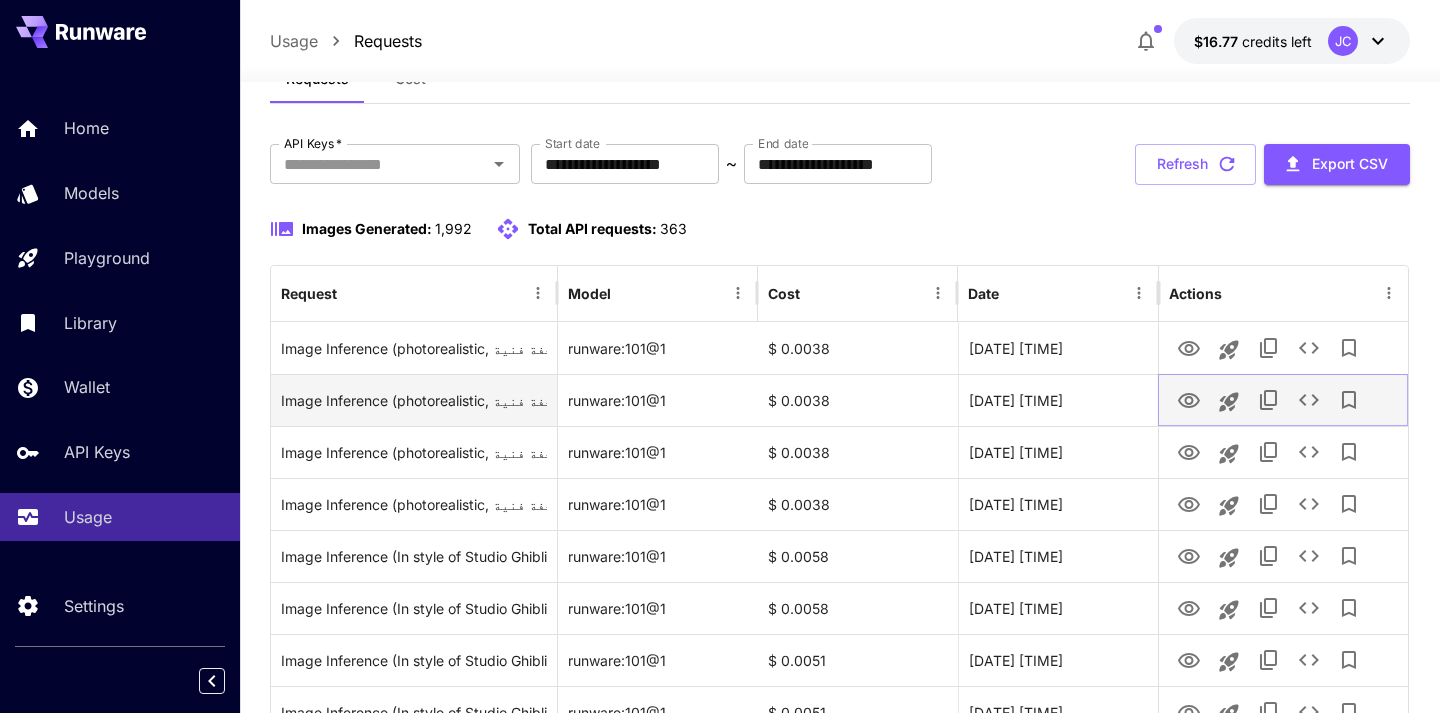 scroll, scrollTop: 72, scrollLeft: 0, axis: vertical 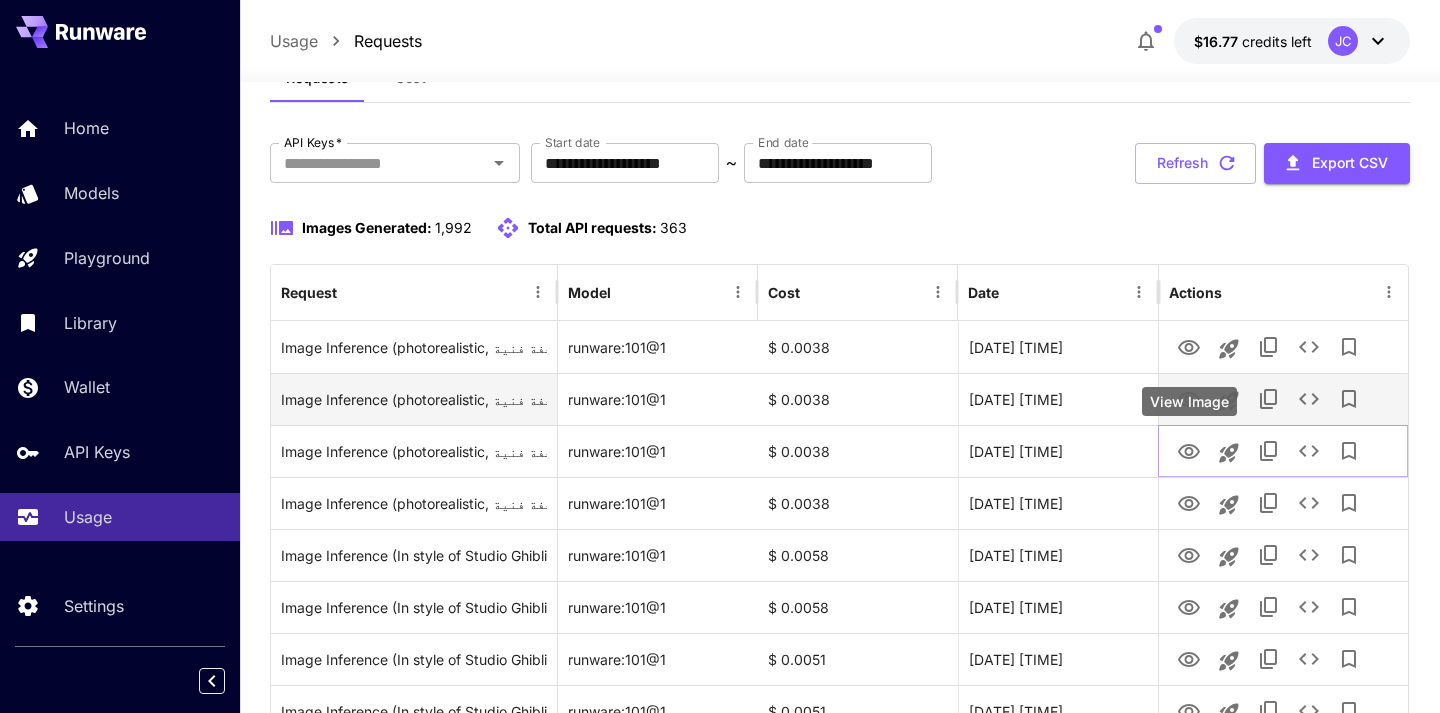 click at bounding box center [1189, 450] 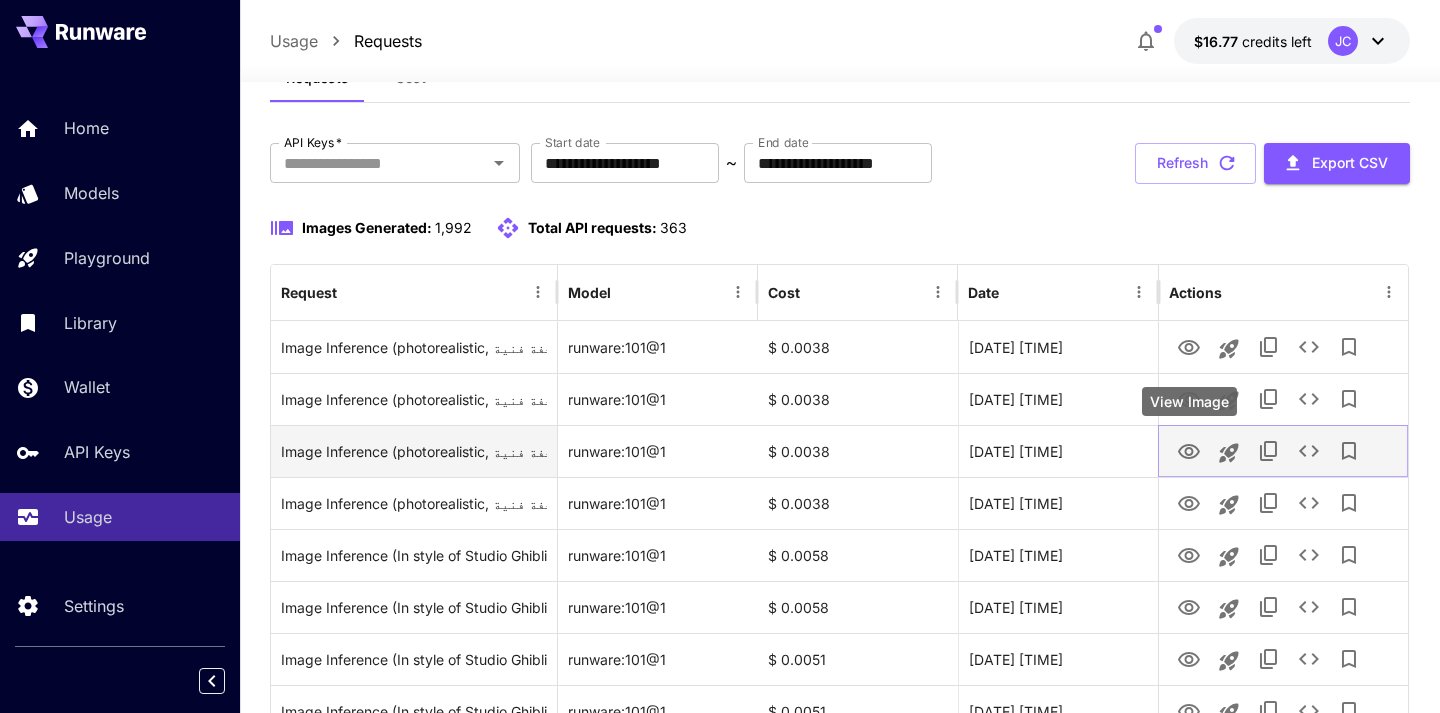 click 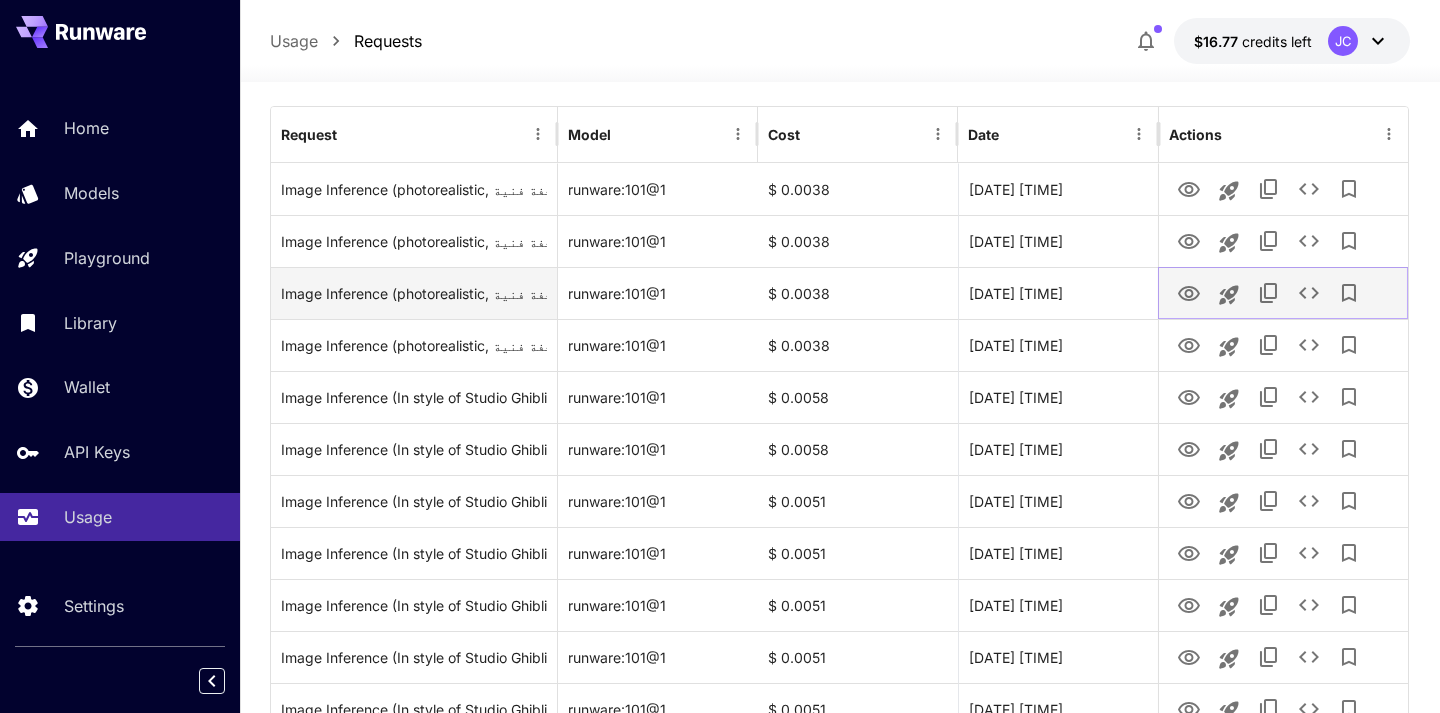 scroll, scrollTop: 232, scrollLeft: 0, axis: vertical 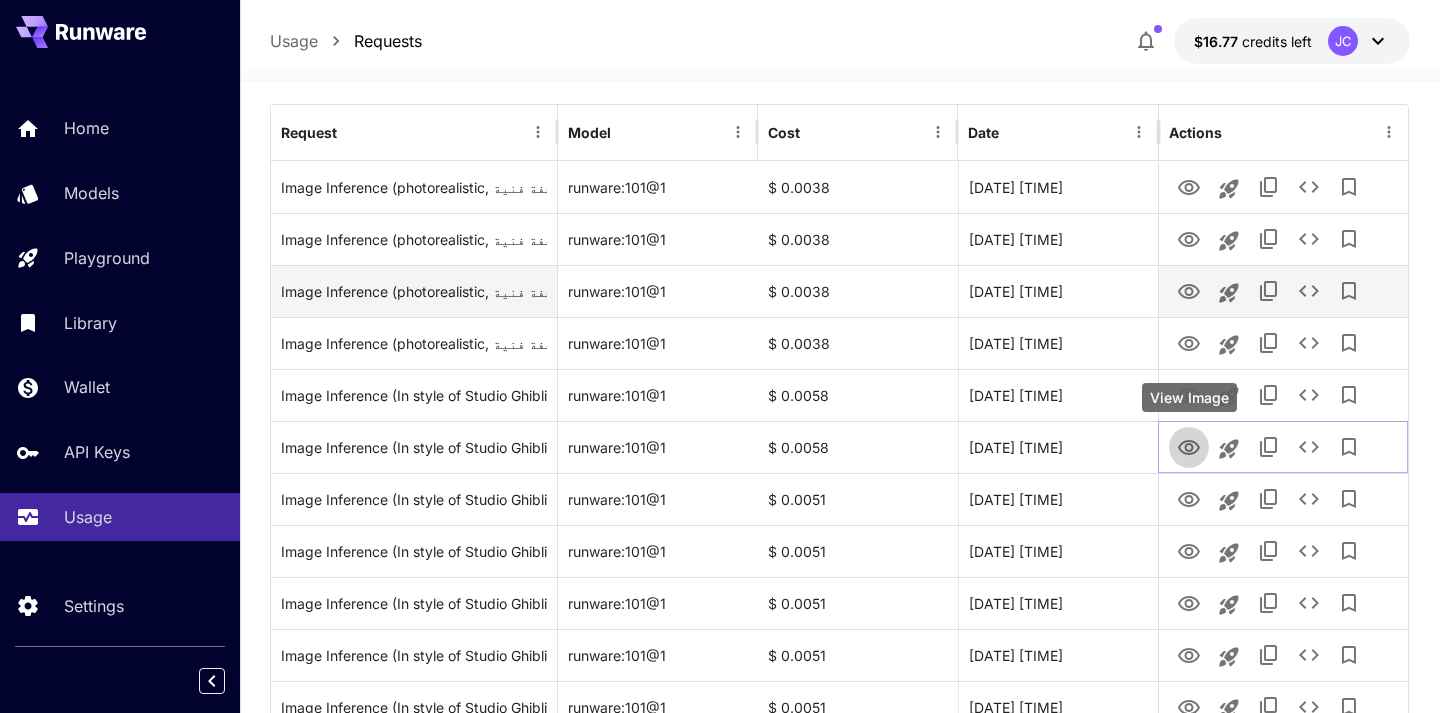click 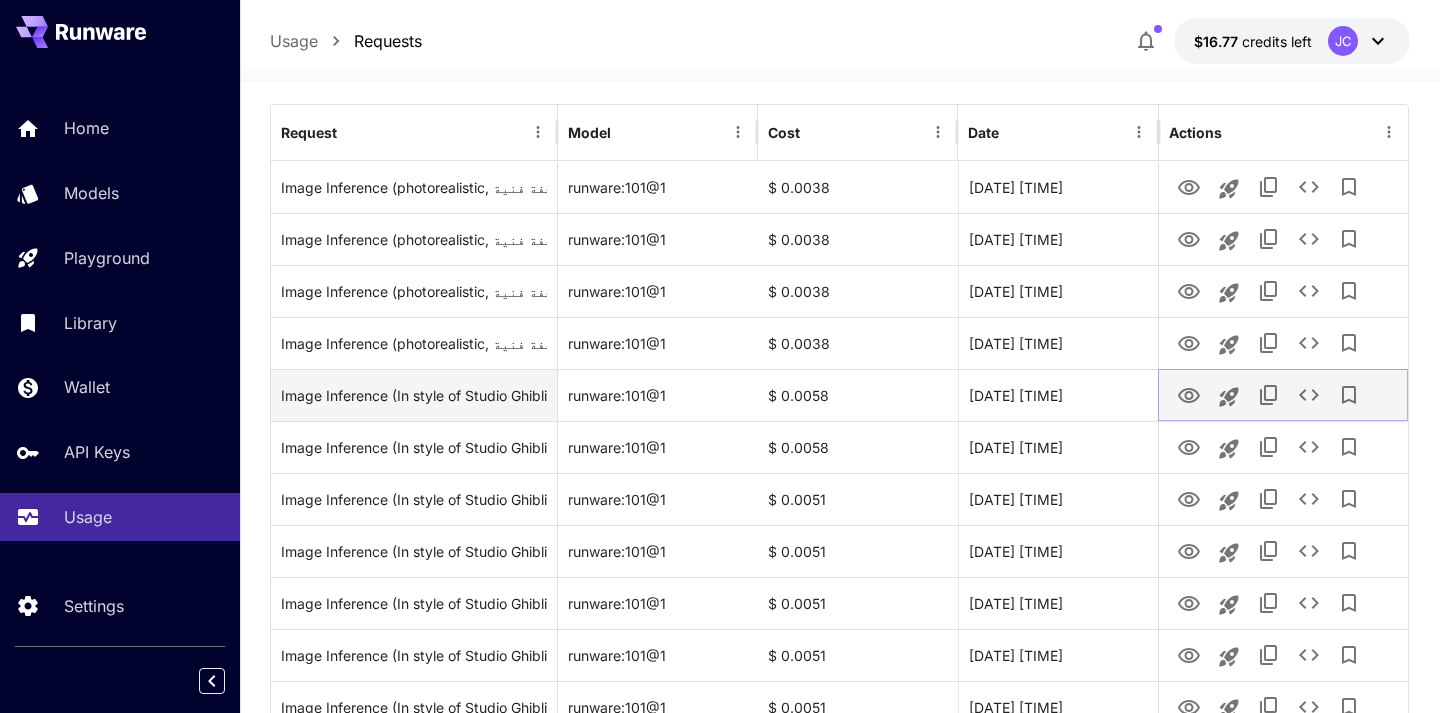 click at bounding box center (1189, 394) 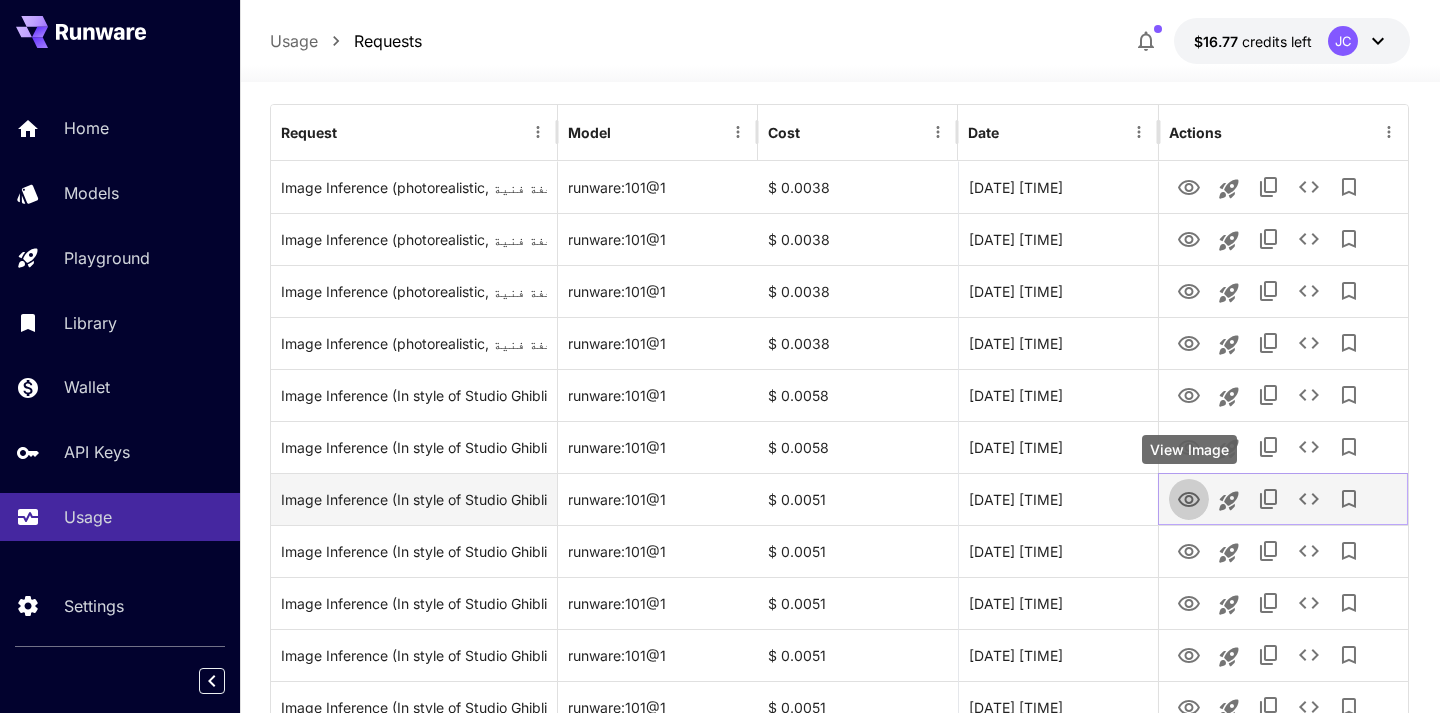 click 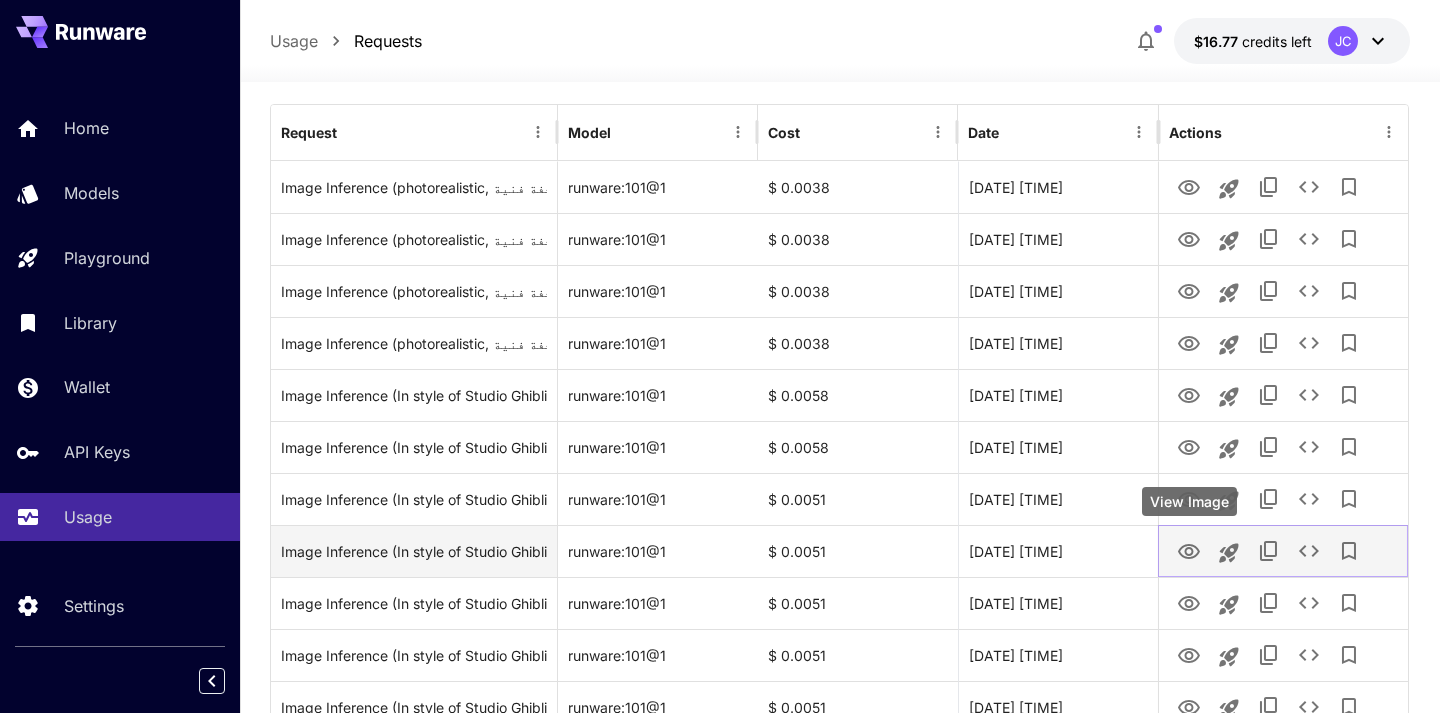 click at bounding box center (1189, 550) 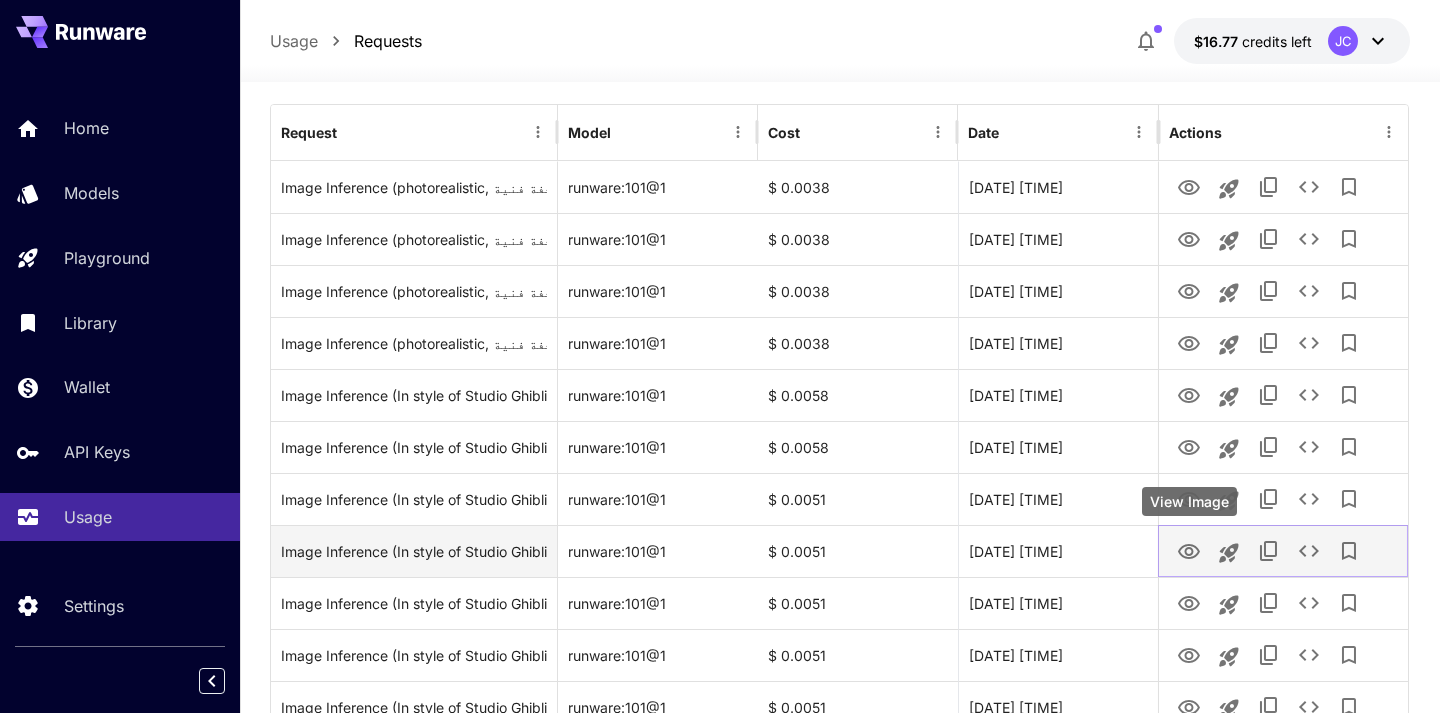 click 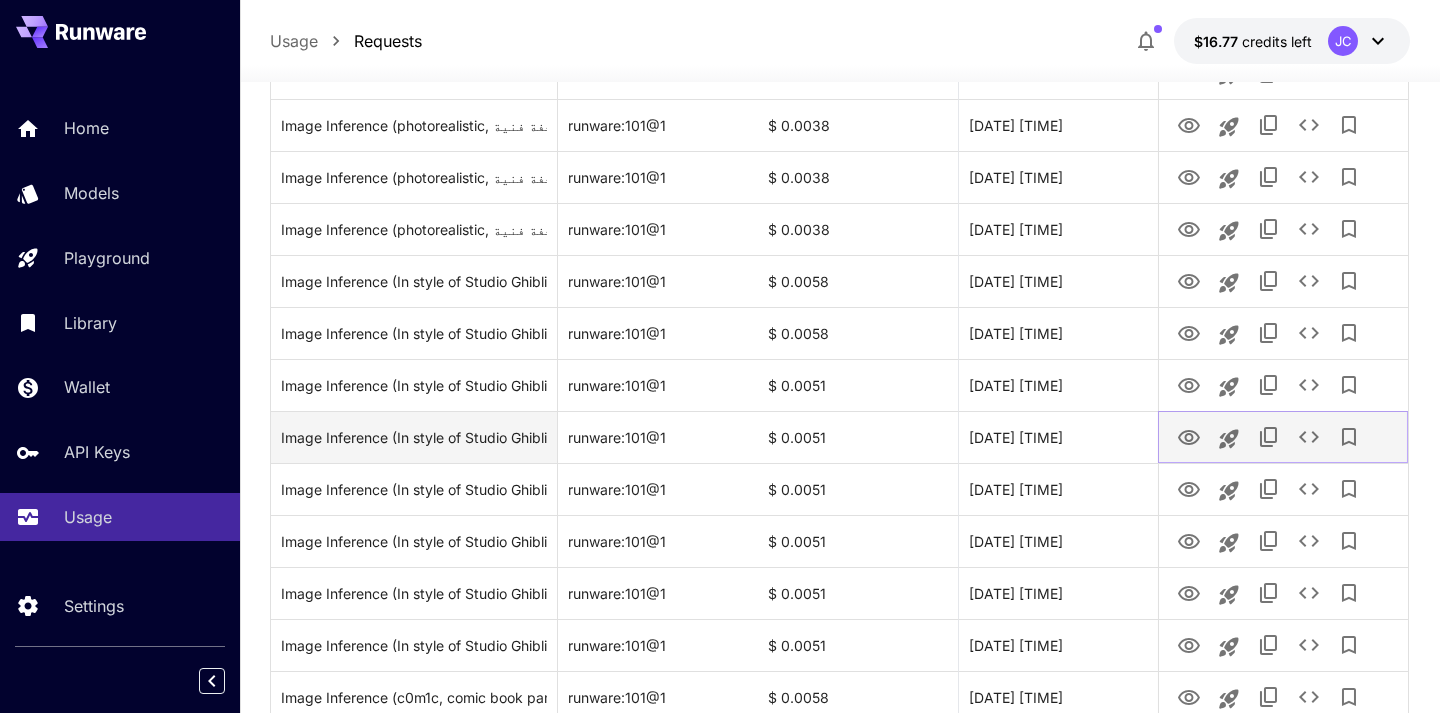 scroll, scrollTop: 345, scrollLeft: 0, axis: vertical 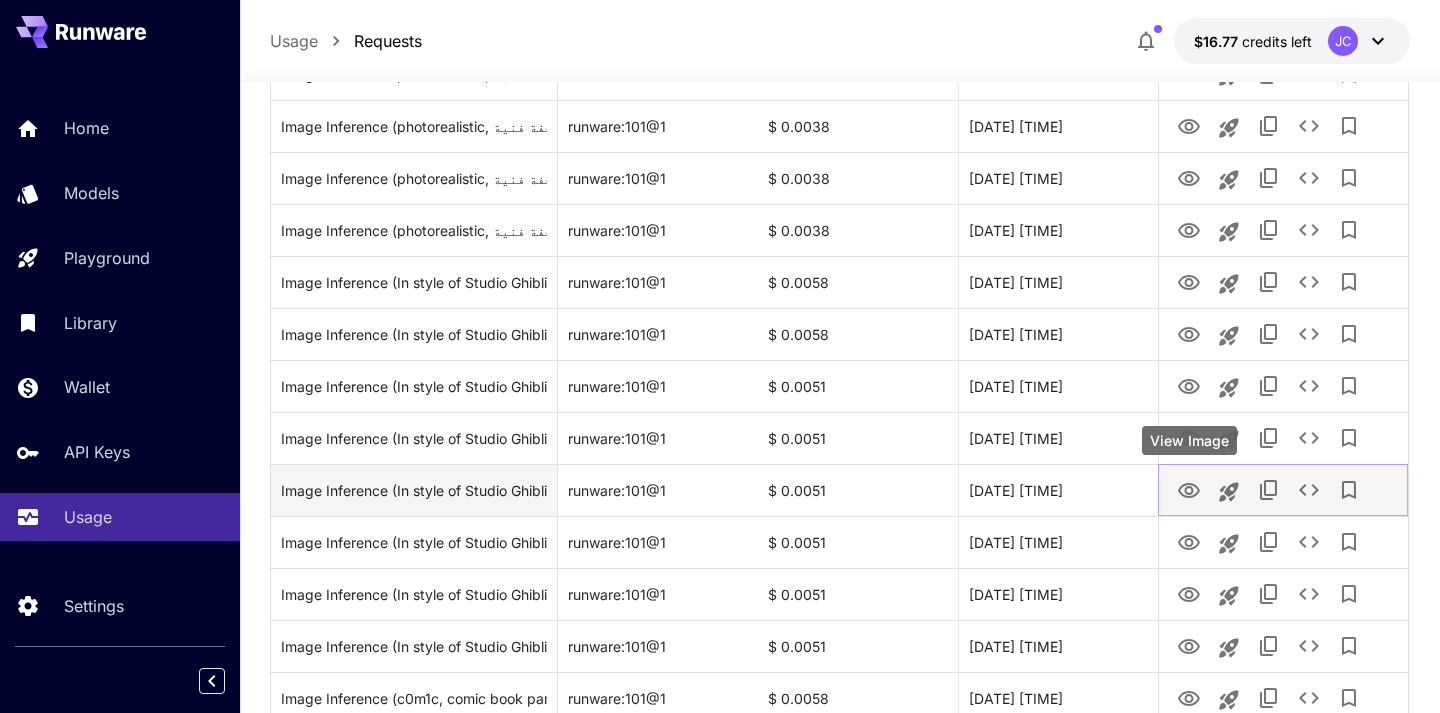 click 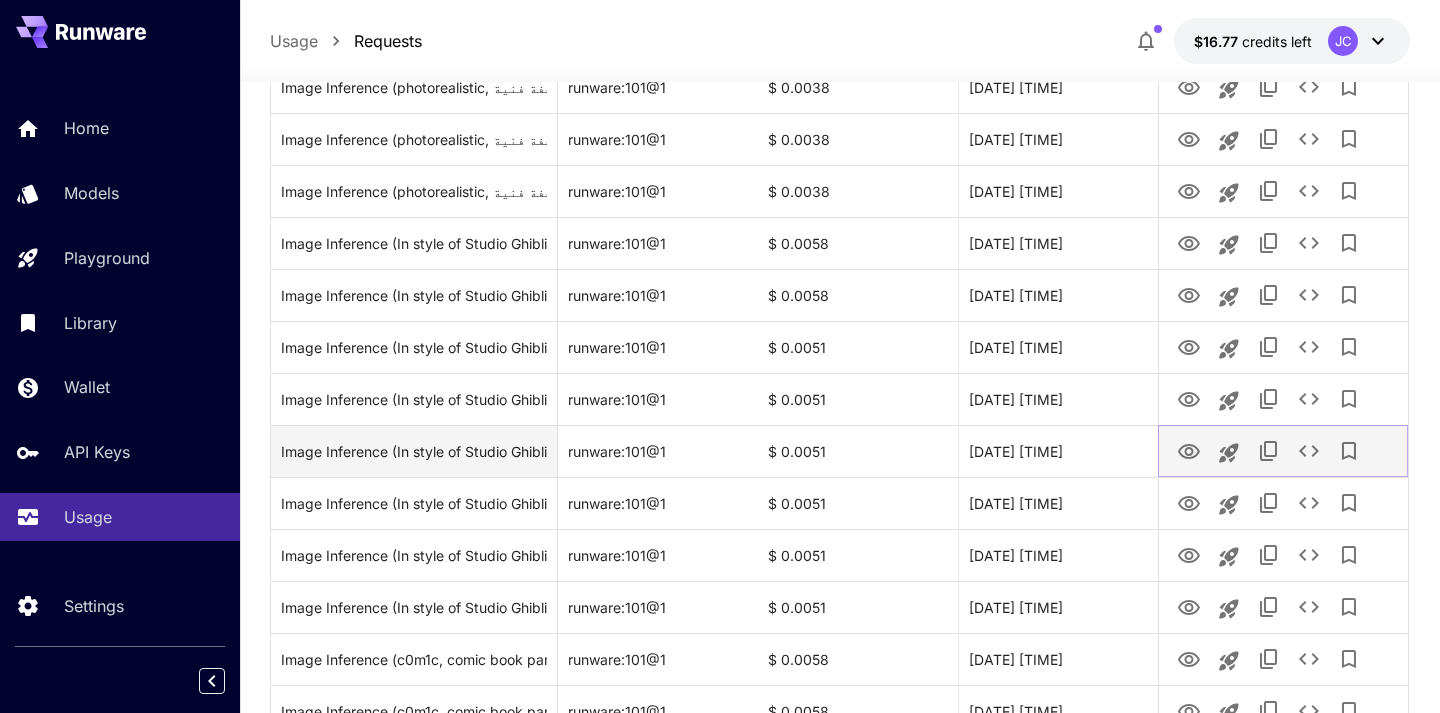 scroll, scrollTop: 398, scrollLeft: 0, axis: vertical 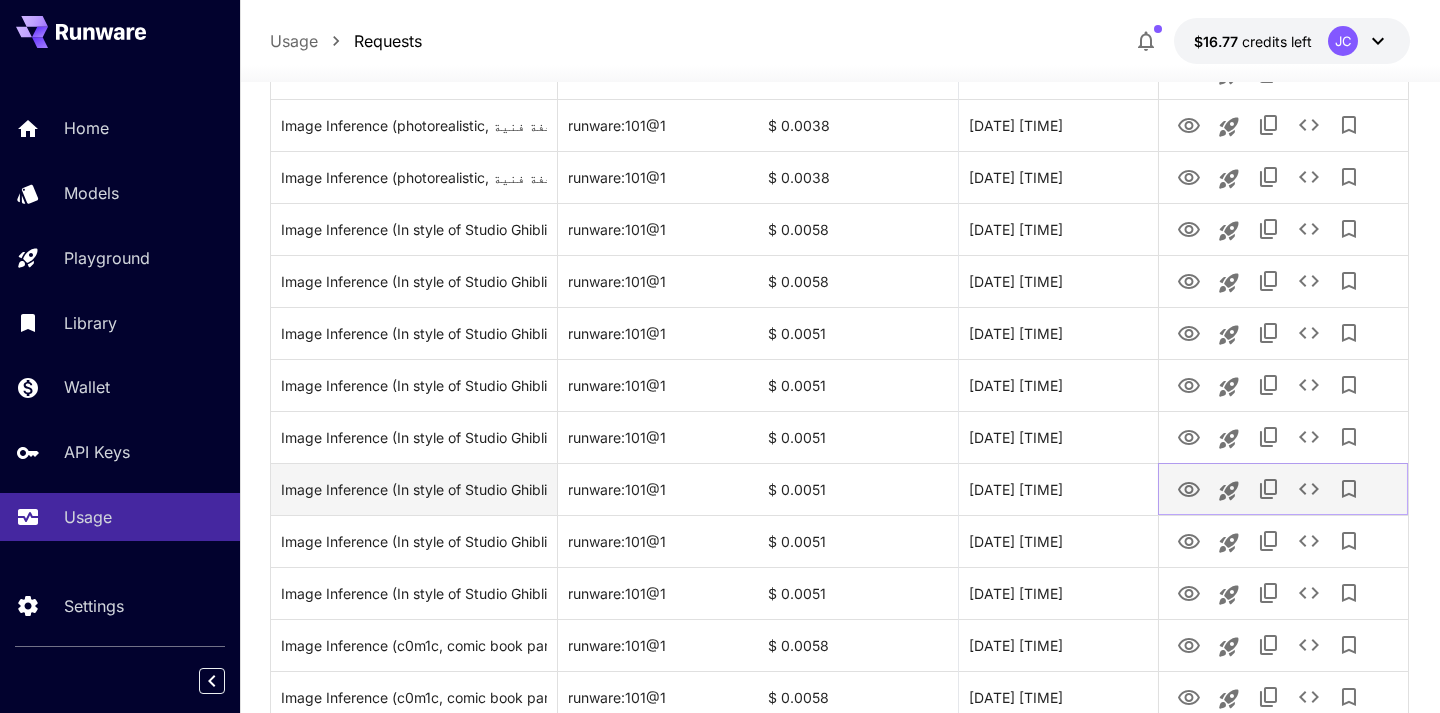 click 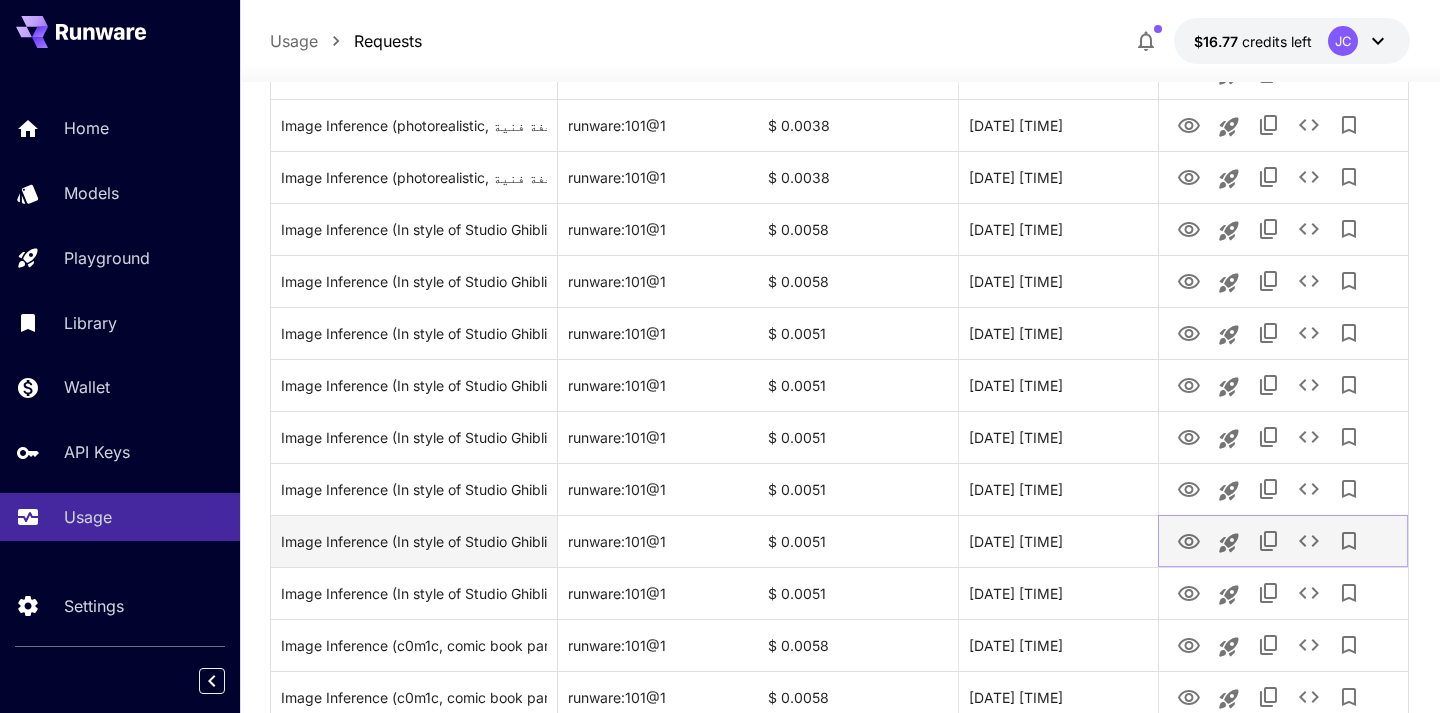 click 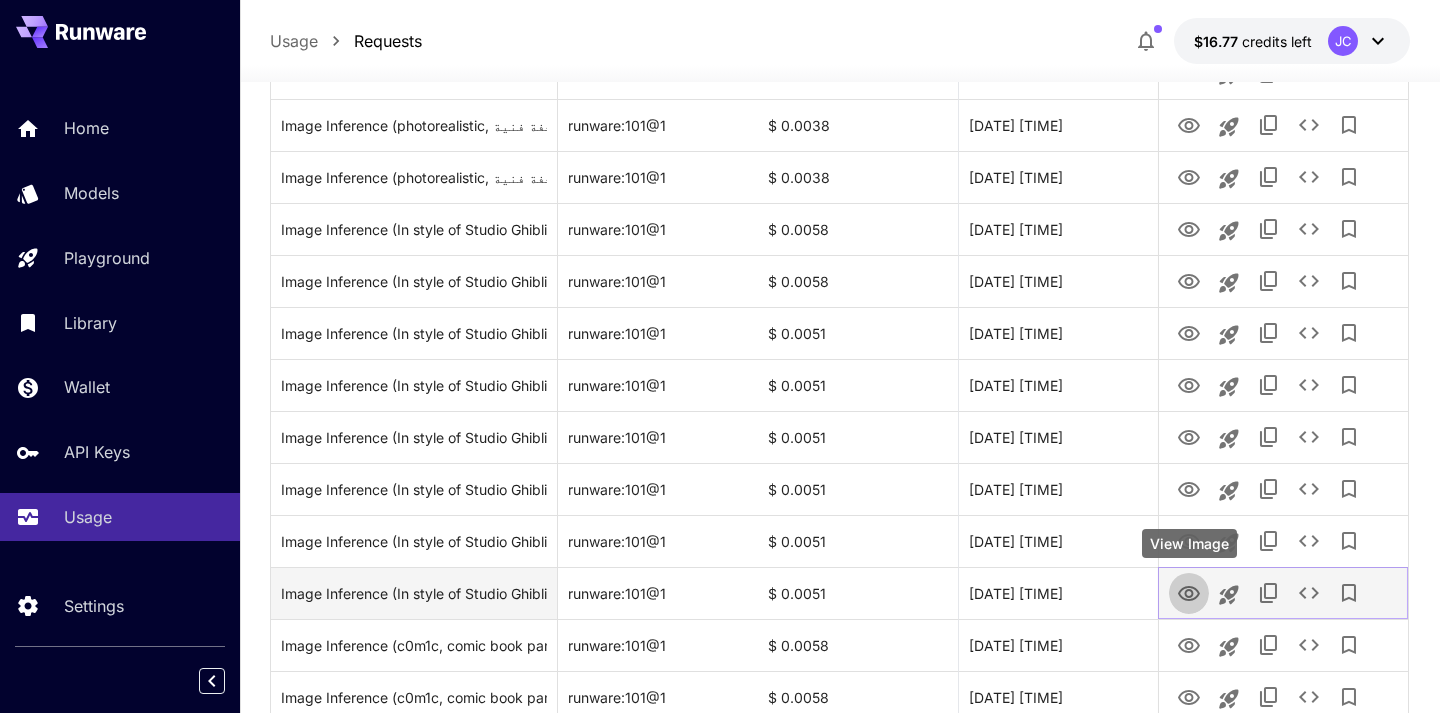 click 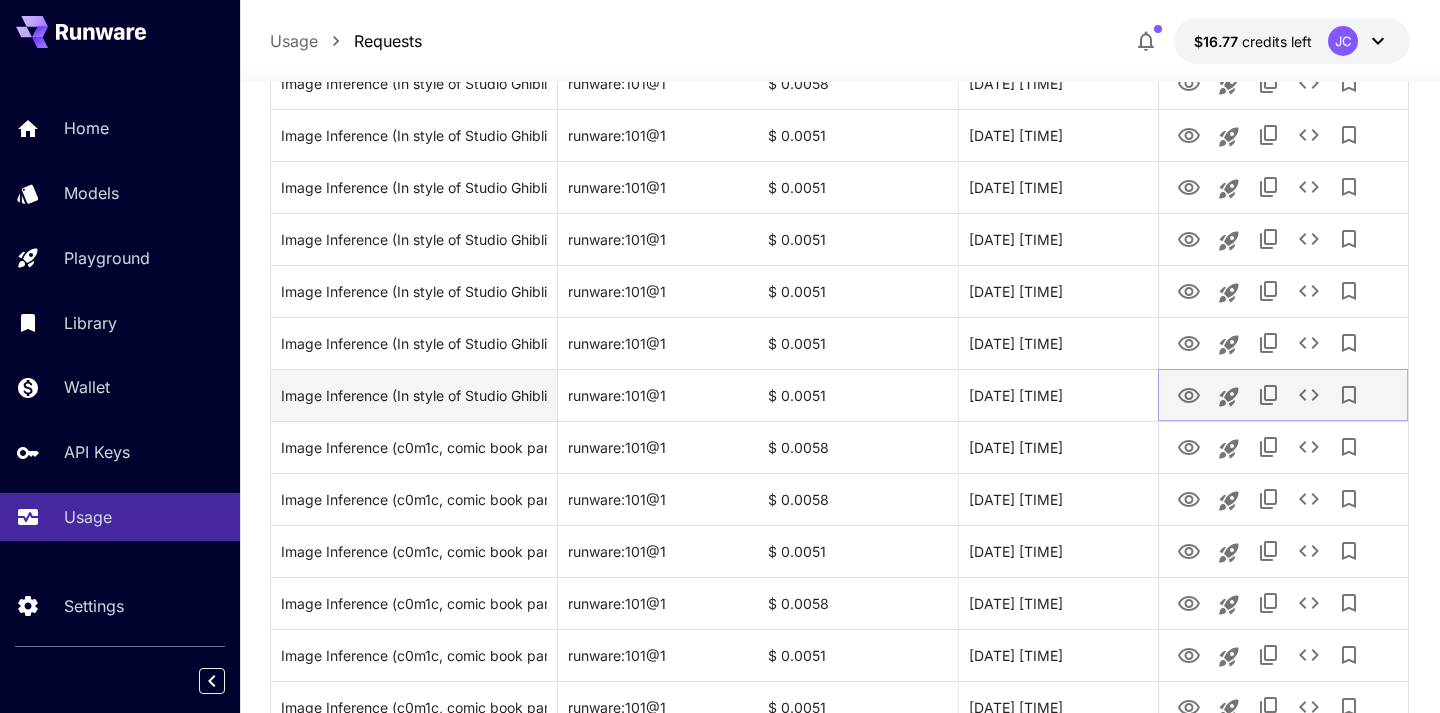 scroll, scrollTop: 599, scrollLeft: 0, axis: vertical 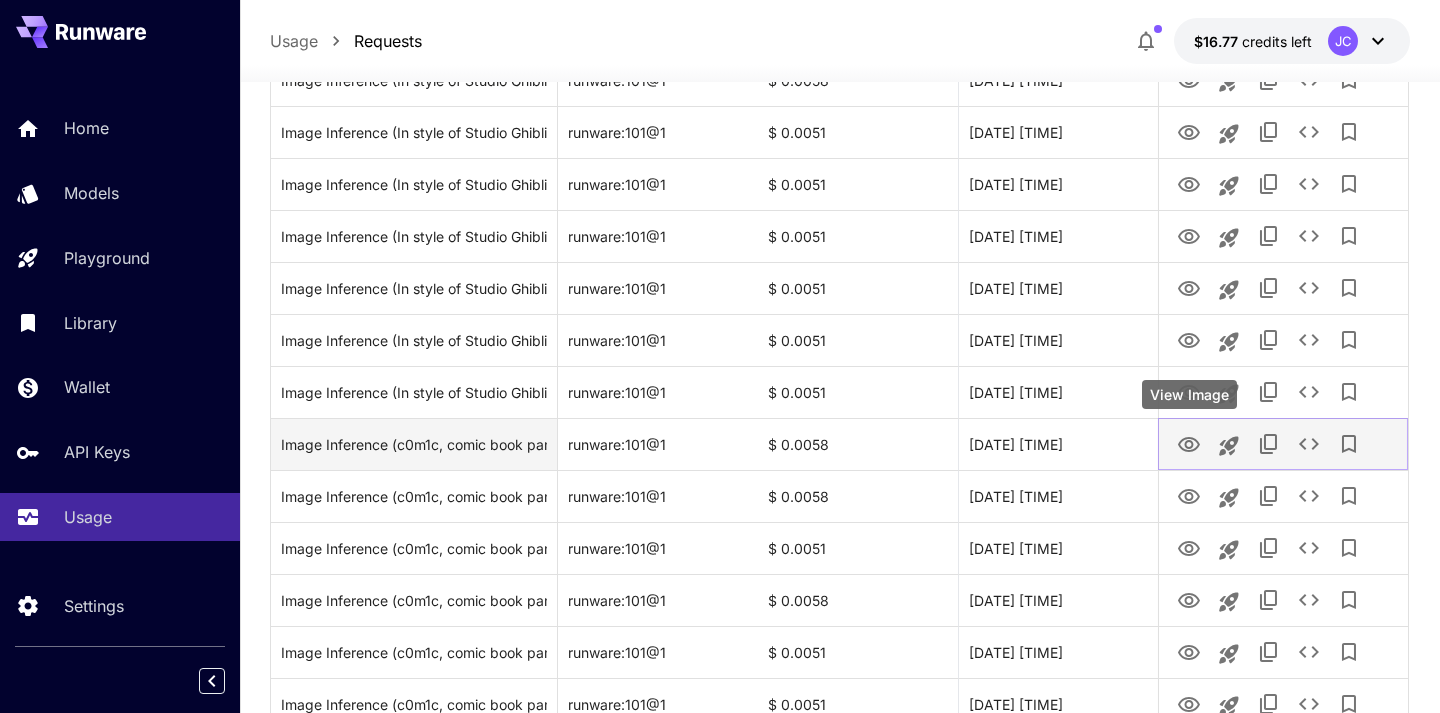 click 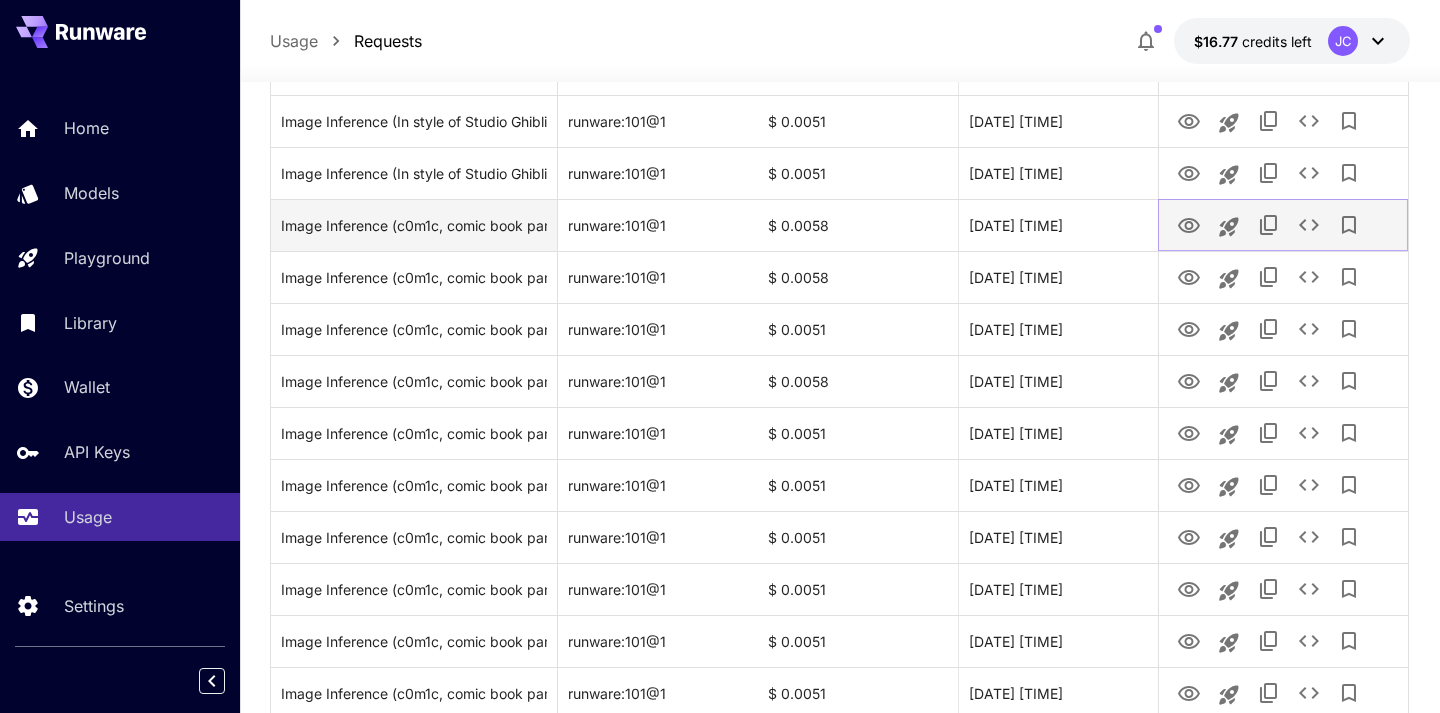 scroll, scrollTop: 822, scrollLeft: 0, axis: vertical 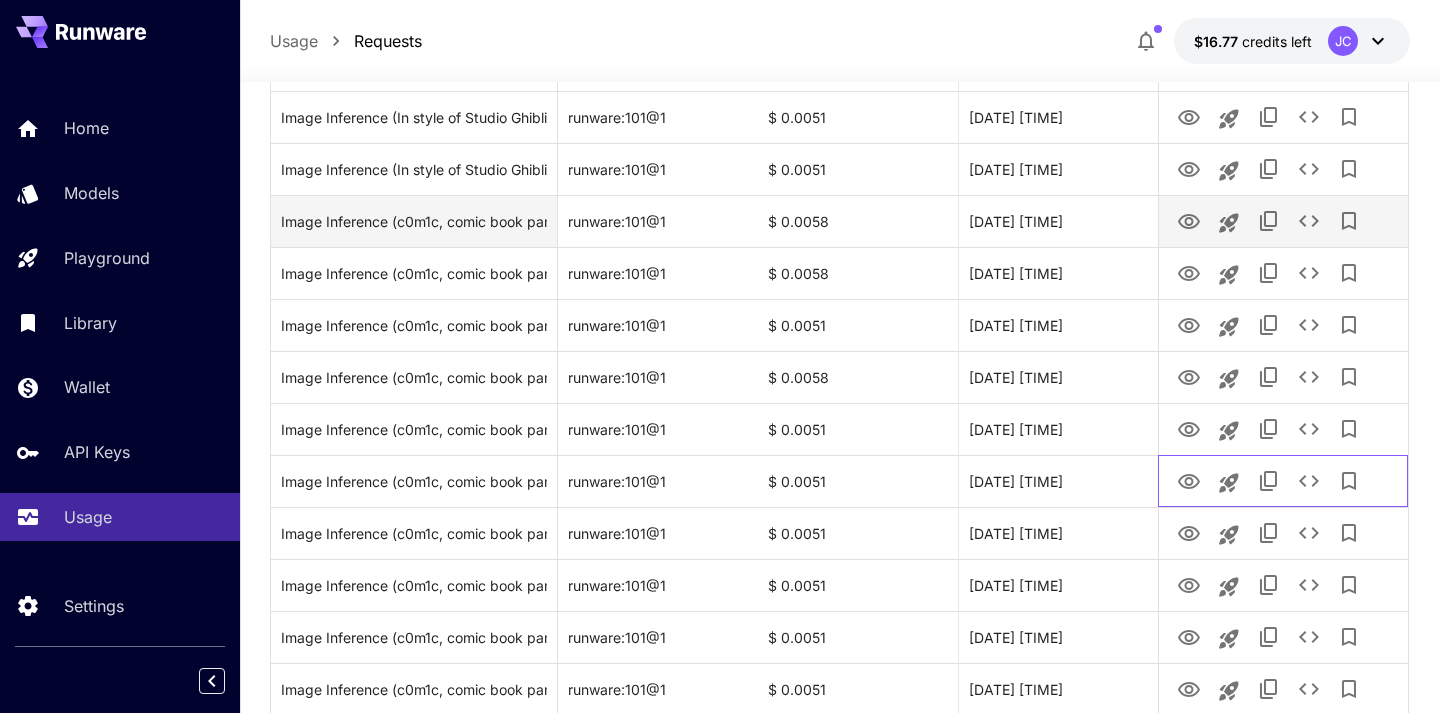 click at bounding box center [1283, 481] 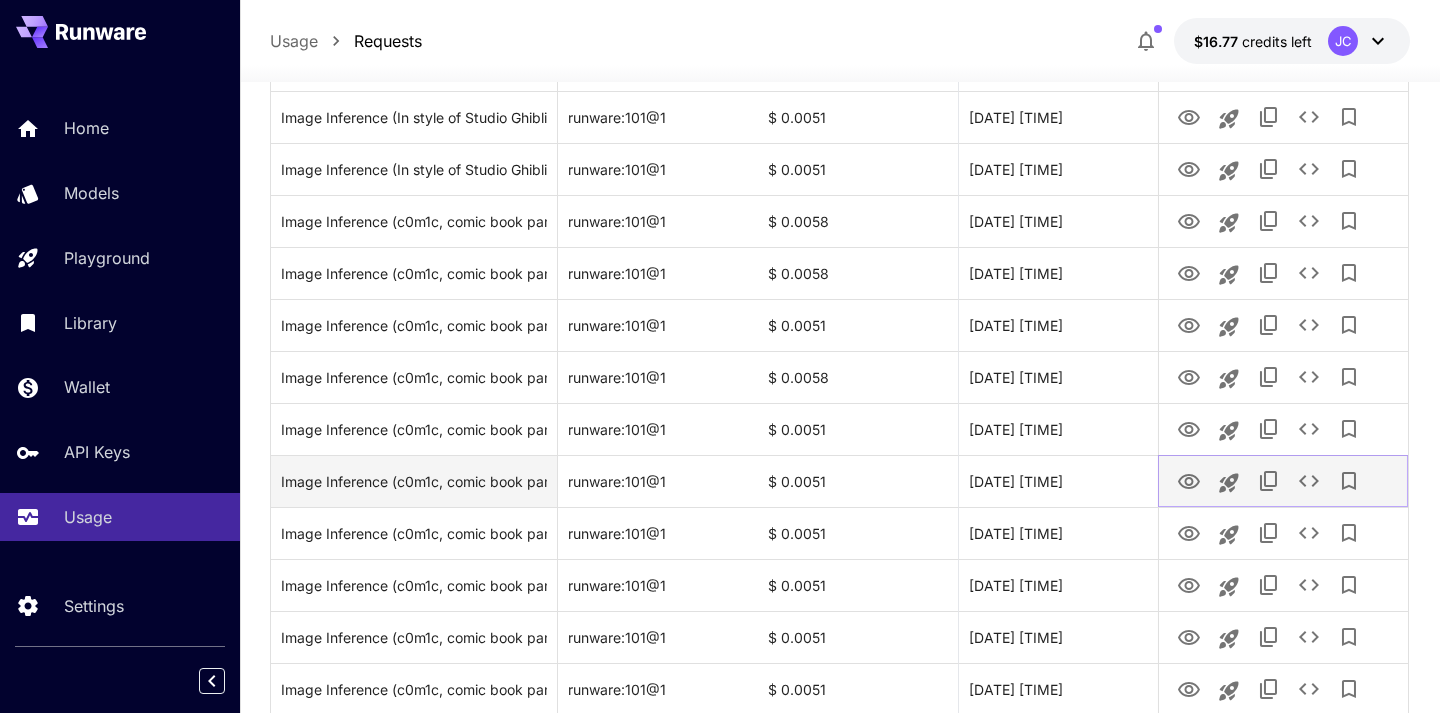 click 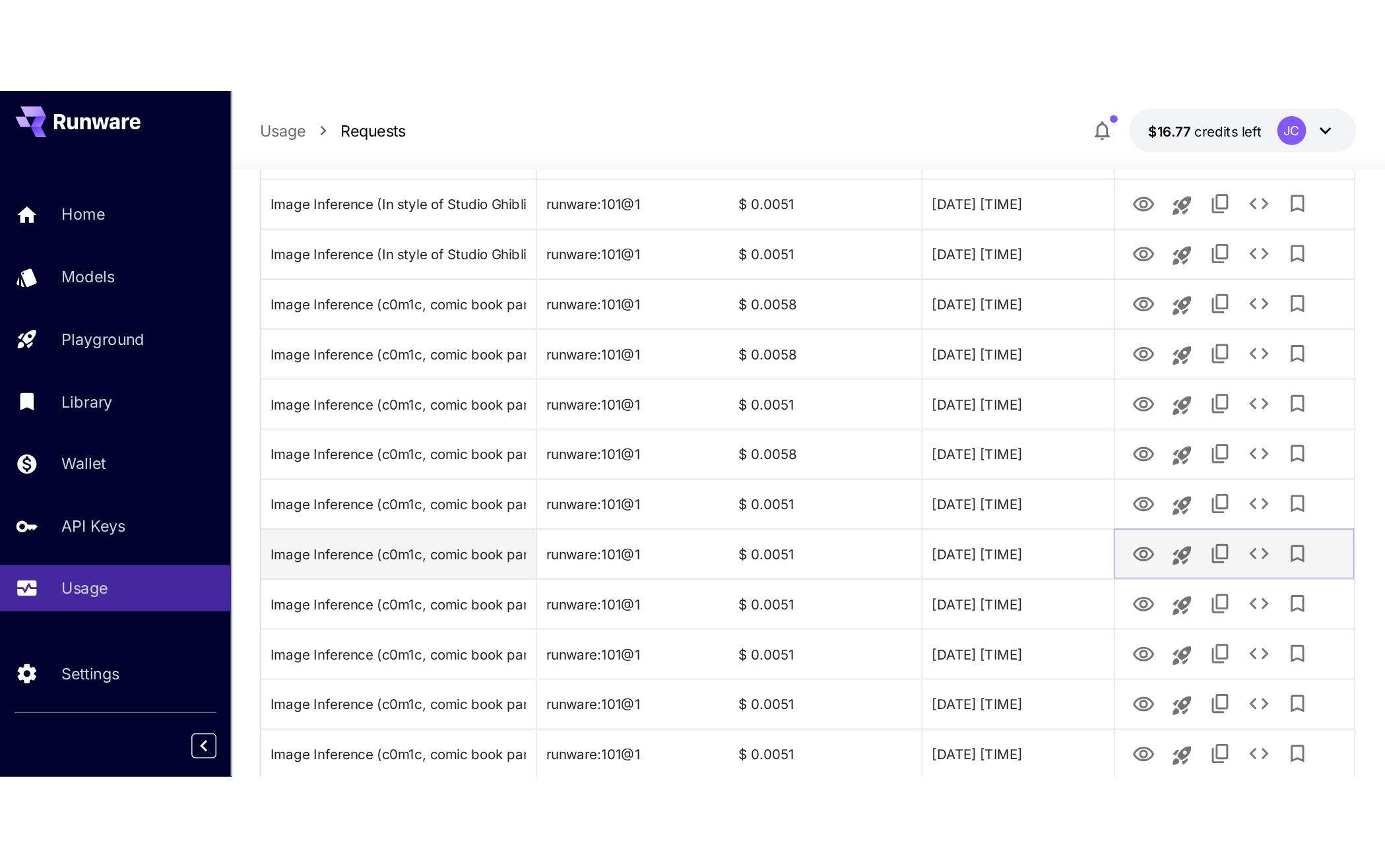 scroll, scrollTop: 609, scrollLeft: 0, axis: vertical 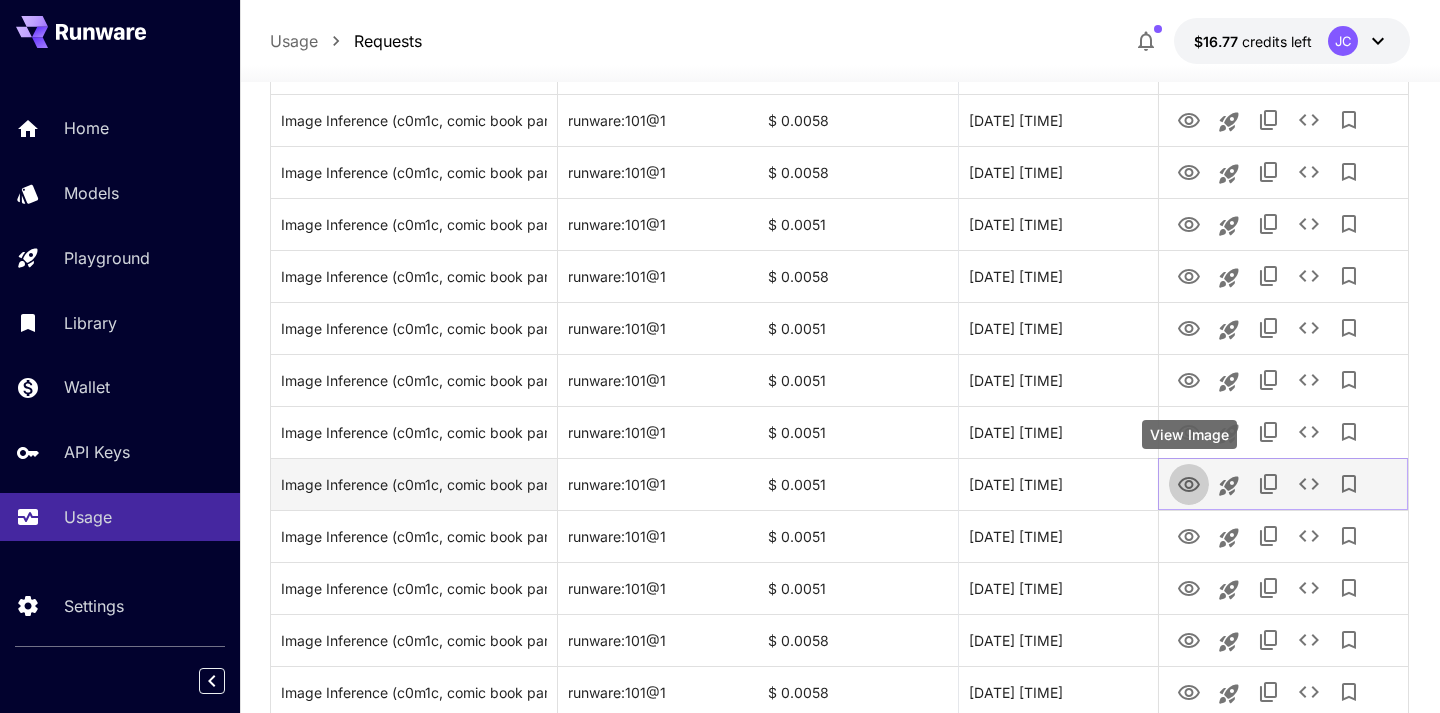 click 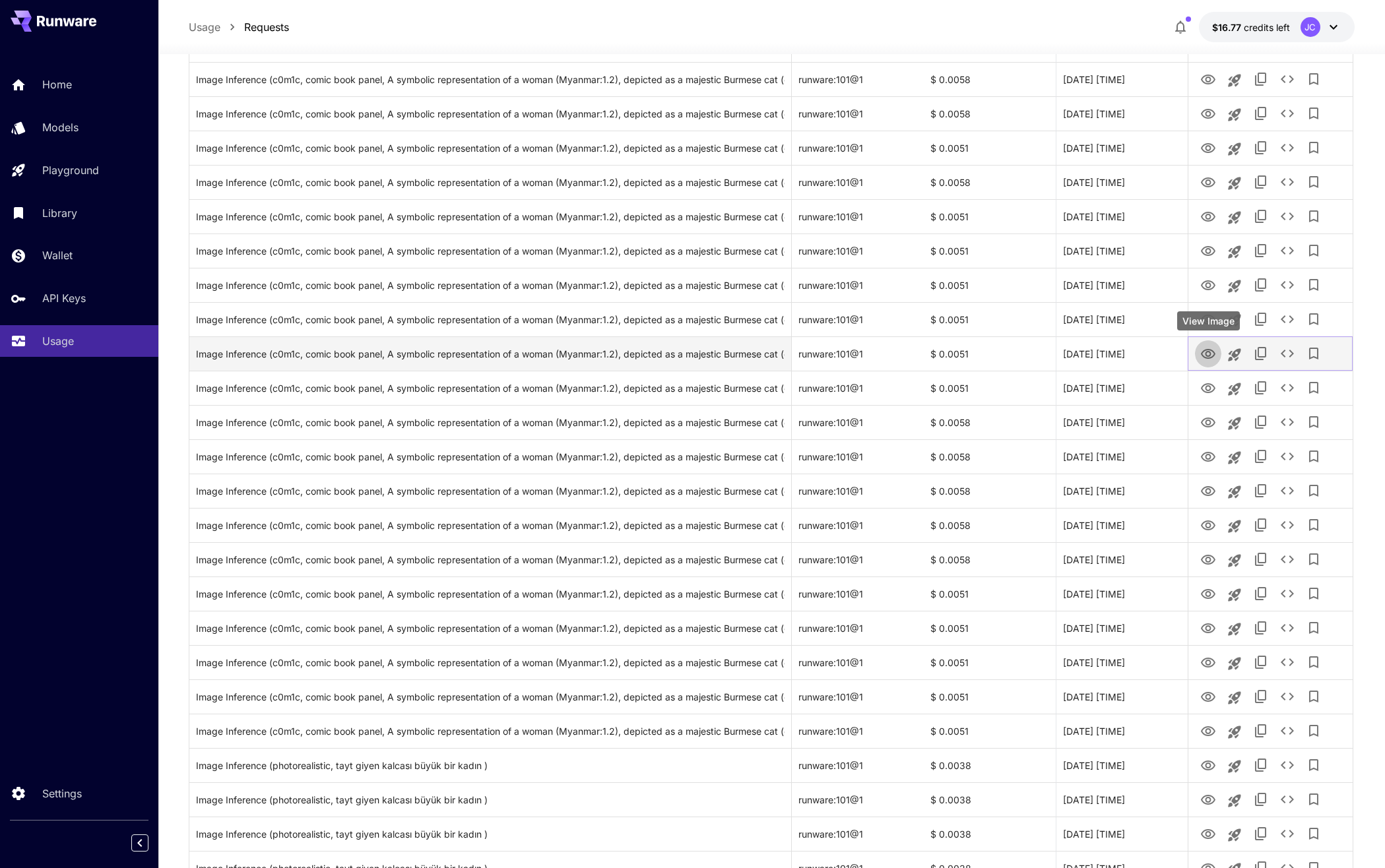 click 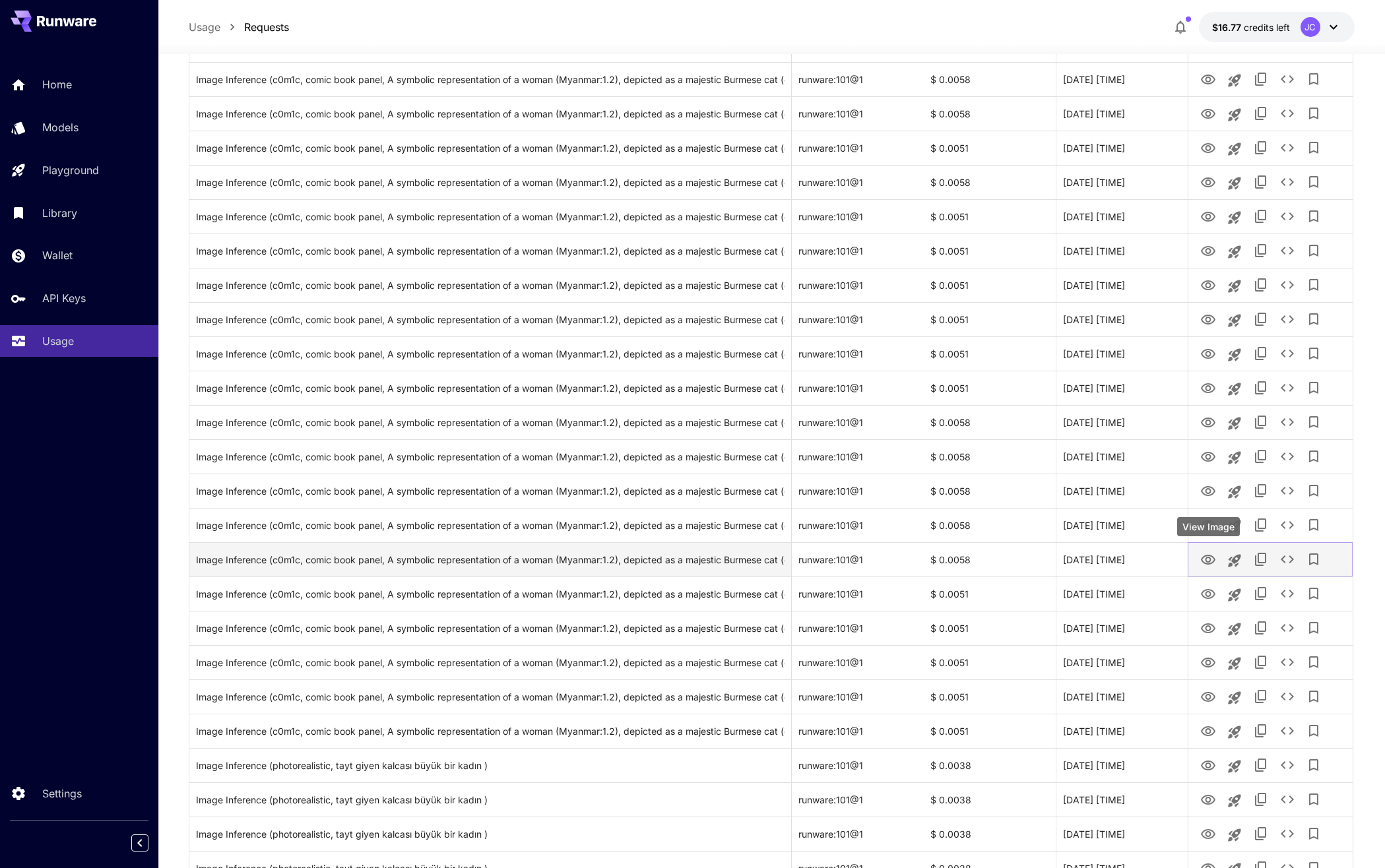 click at bounding box center (1208, 559) 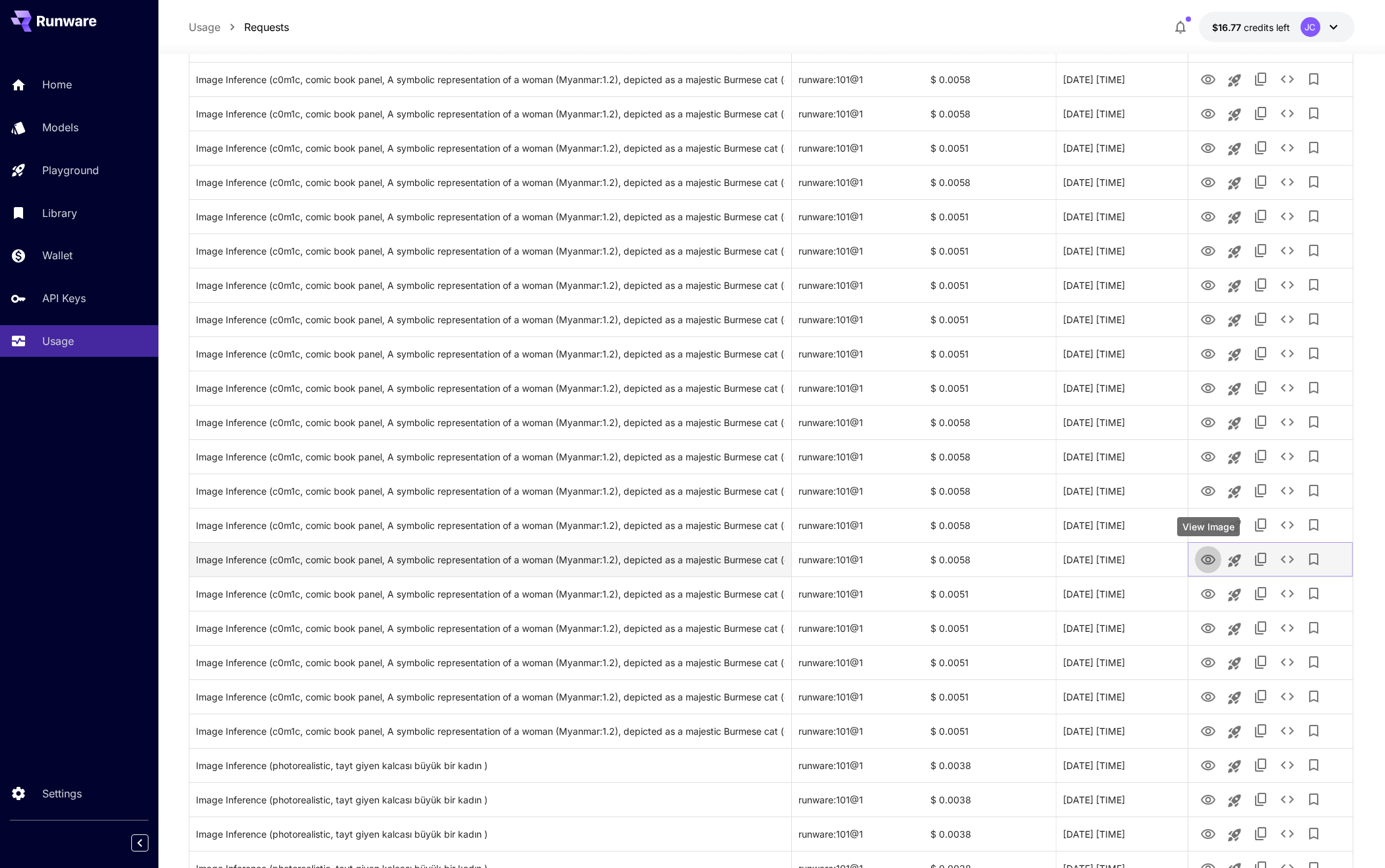 click at bounding box center [1208, 559] 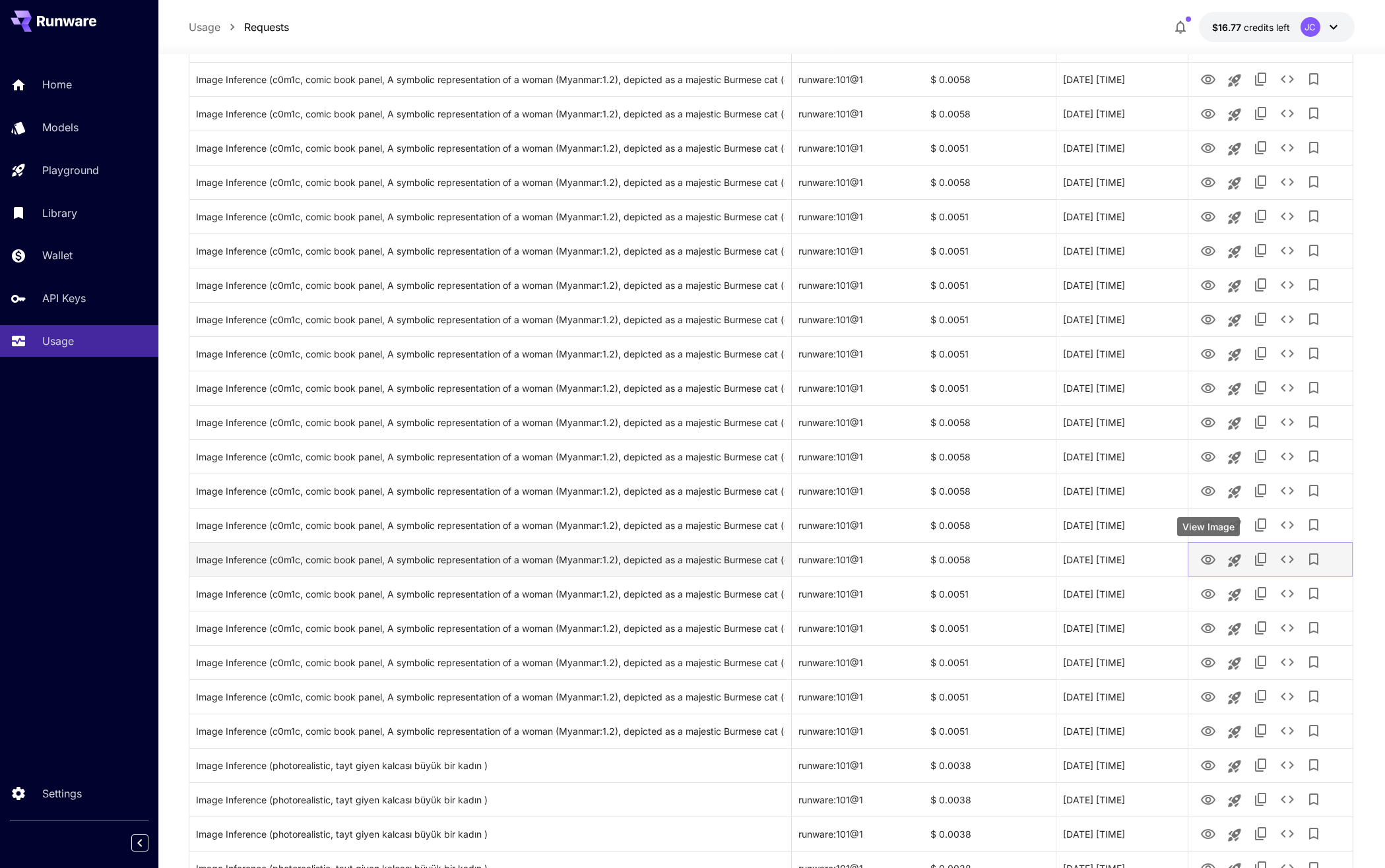 click 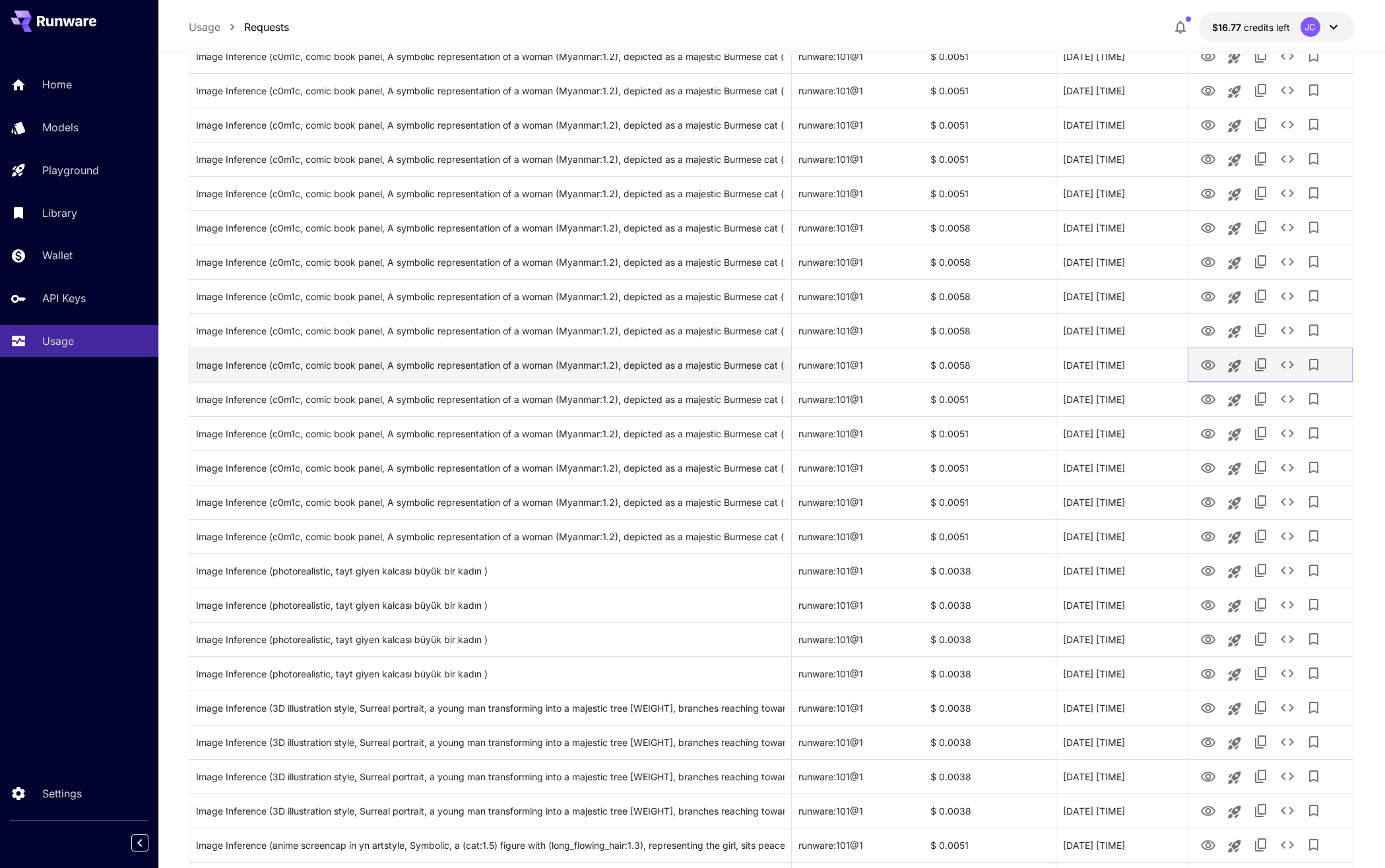 scroll, scrollTop: 811, scrollLeft: 0, axis: vertical 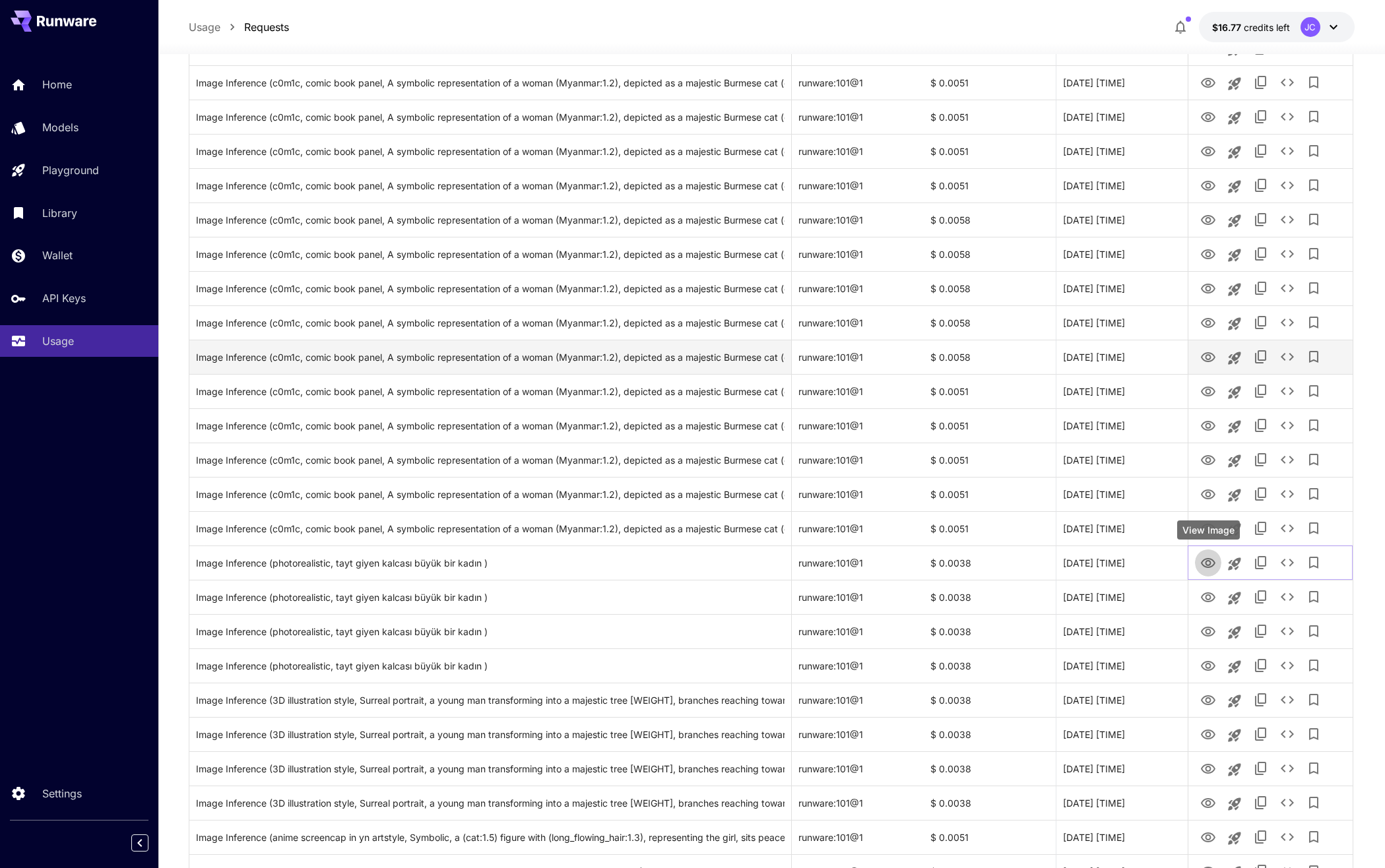 click 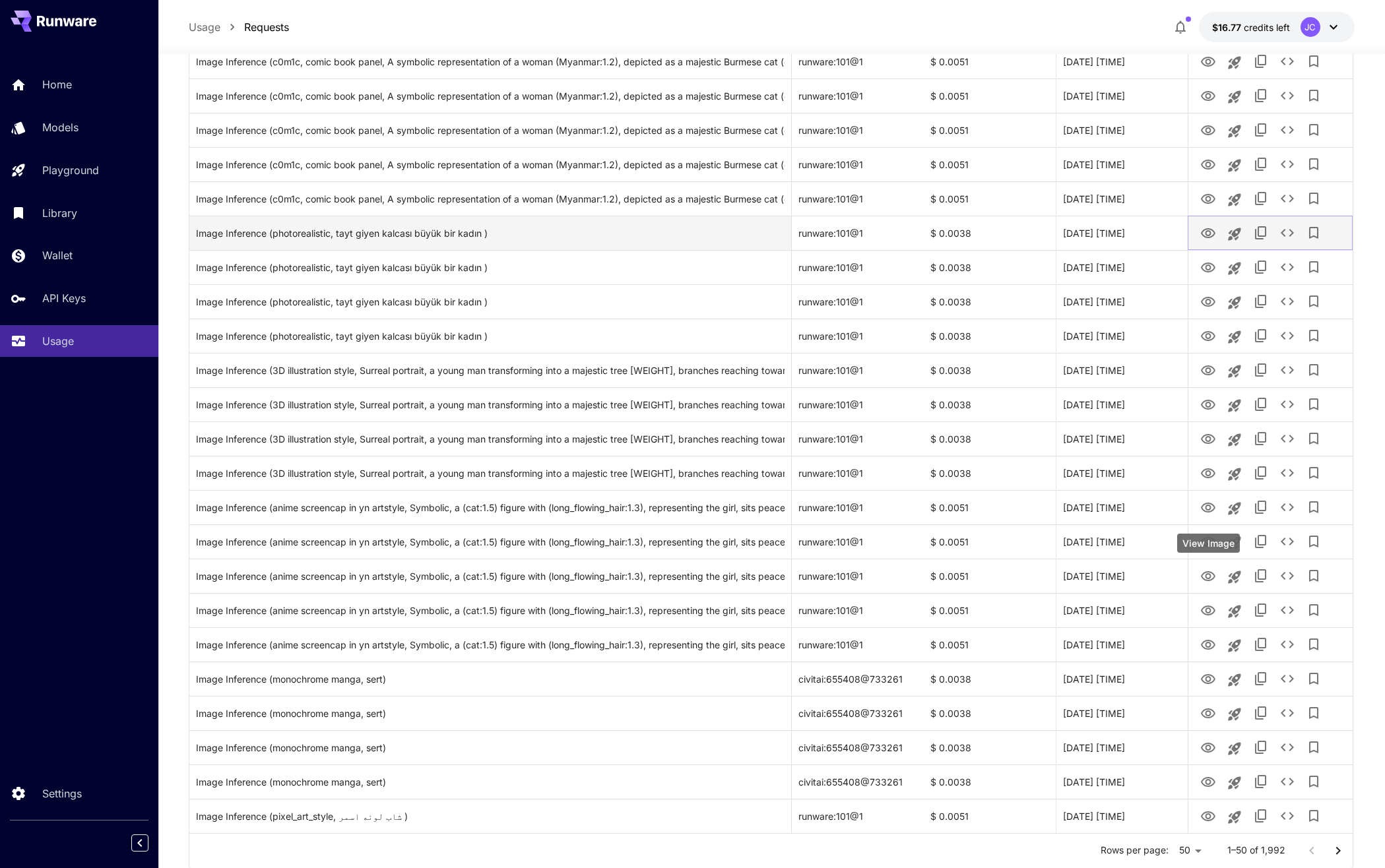 scroll, scrollTop: 1136, scrollLeft: 0, axis: vertical 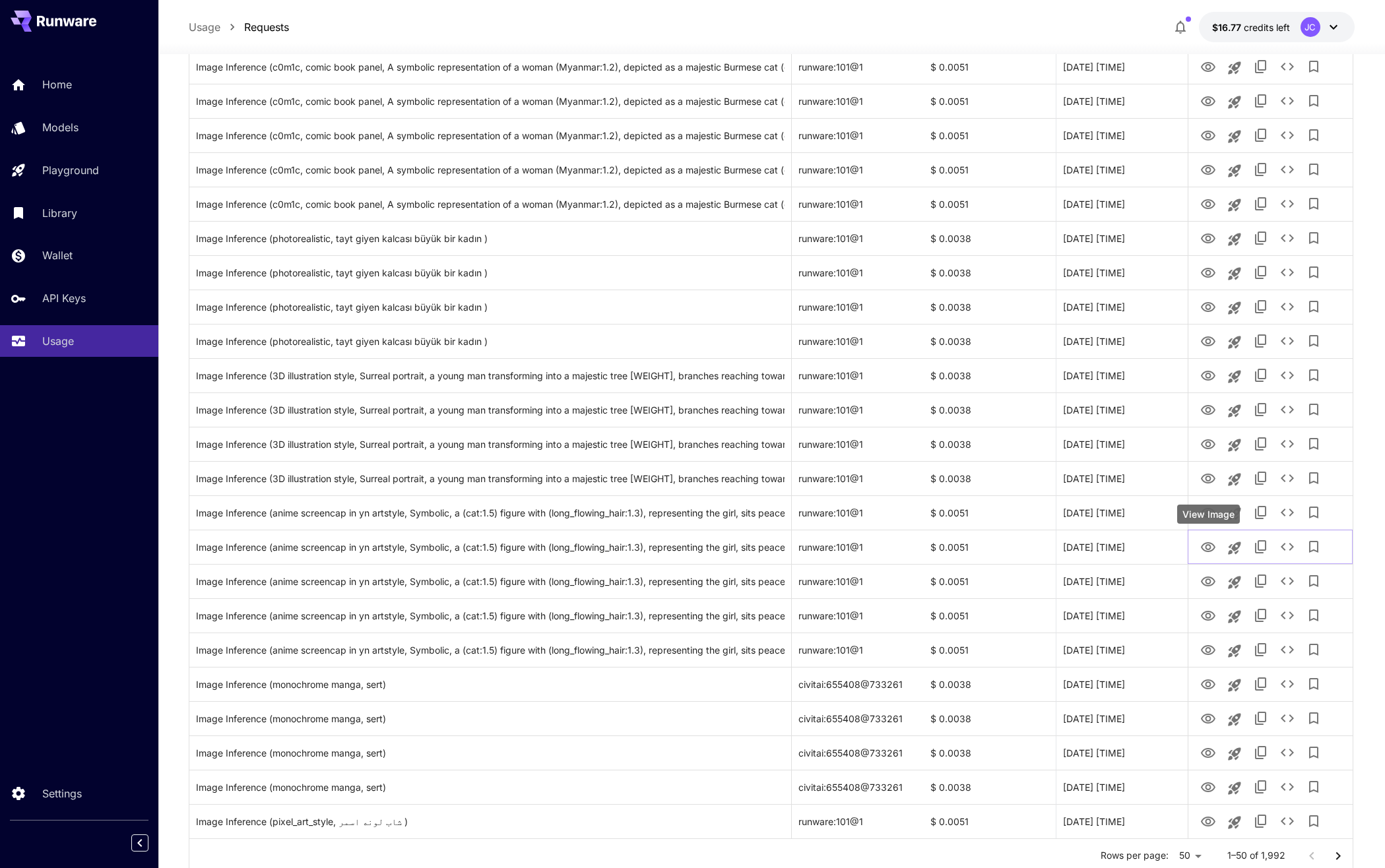 click on "View Image" at bounding box center (1208, 514) 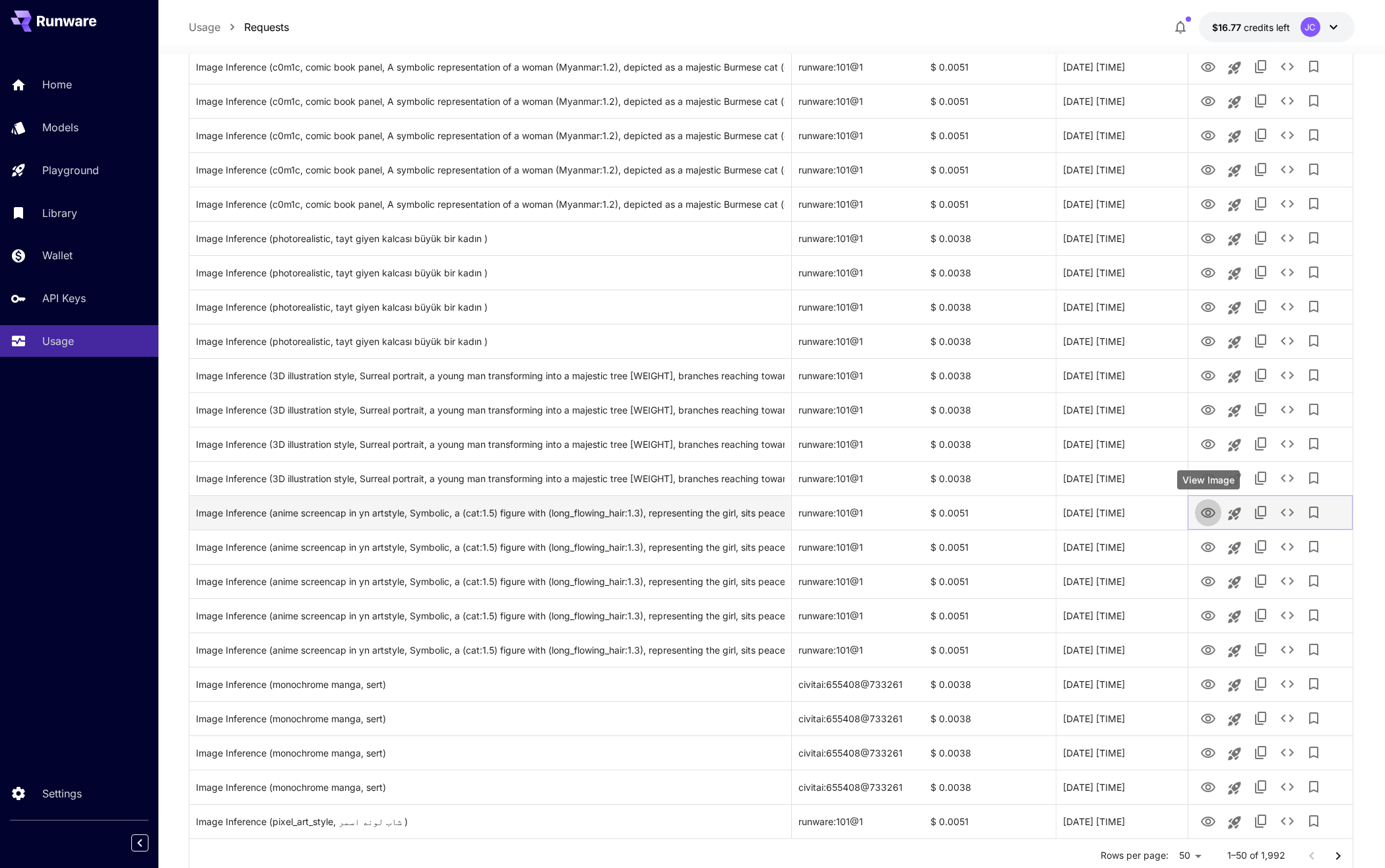 click at bounding box center (1208, 512) 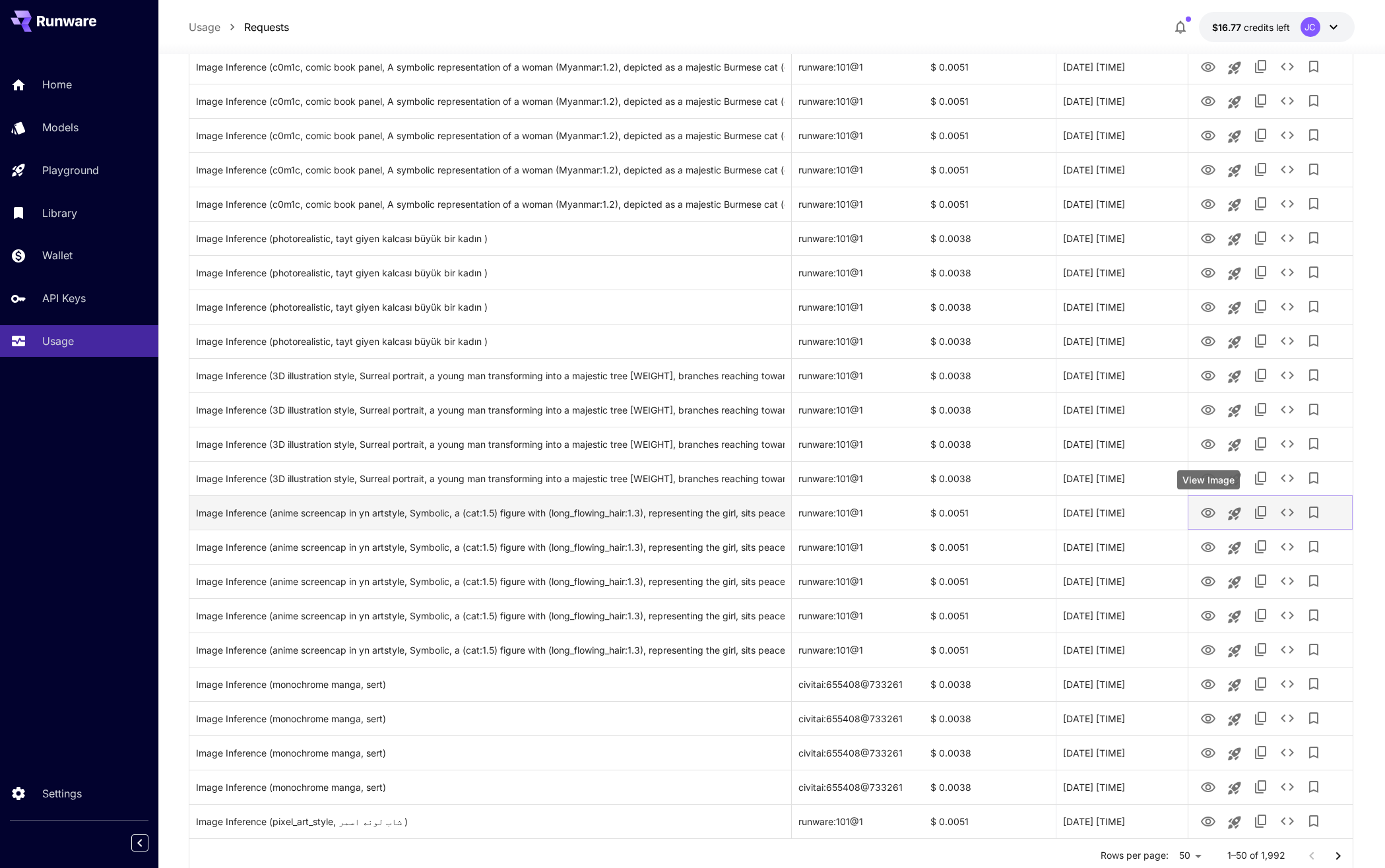 click 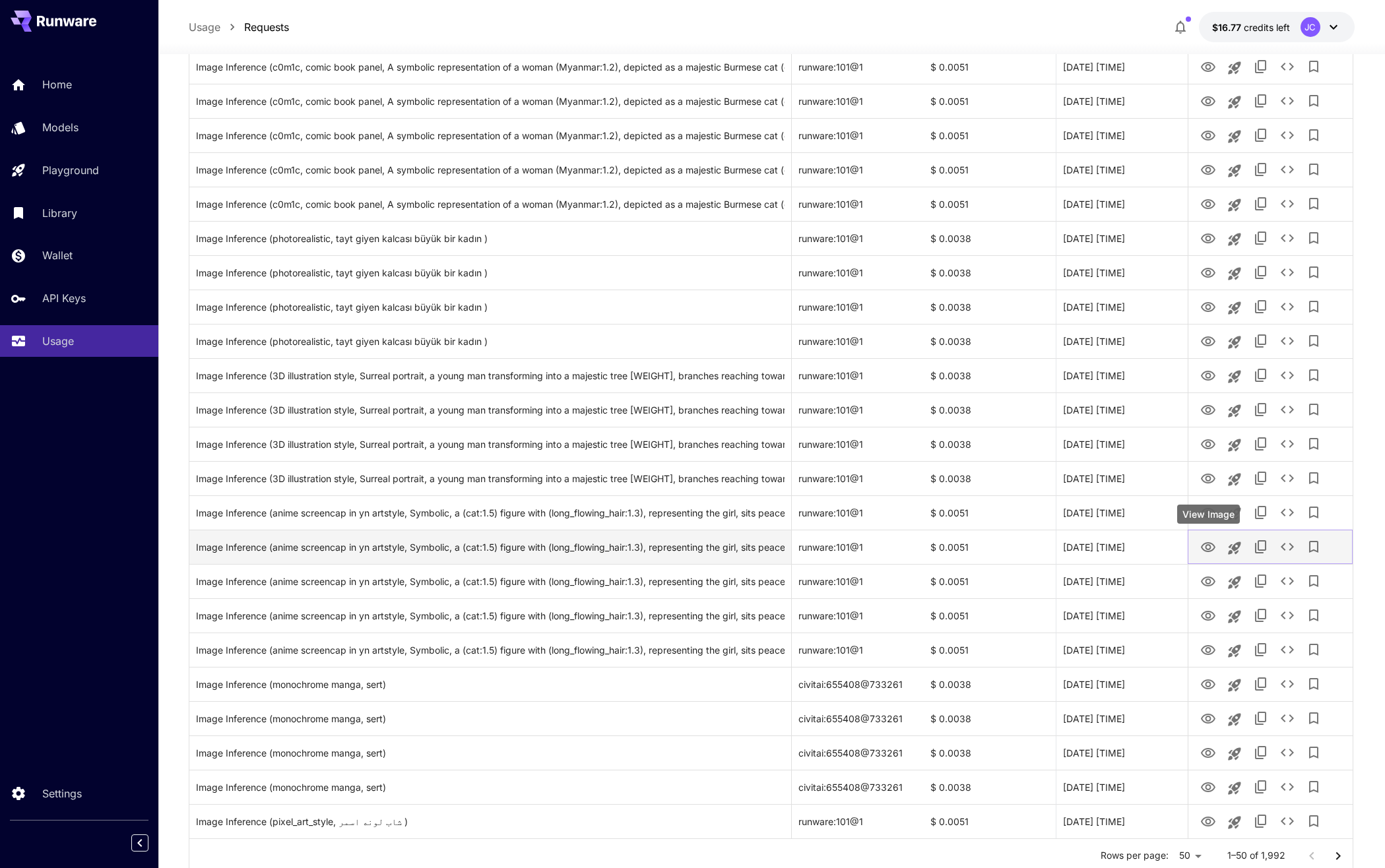 click 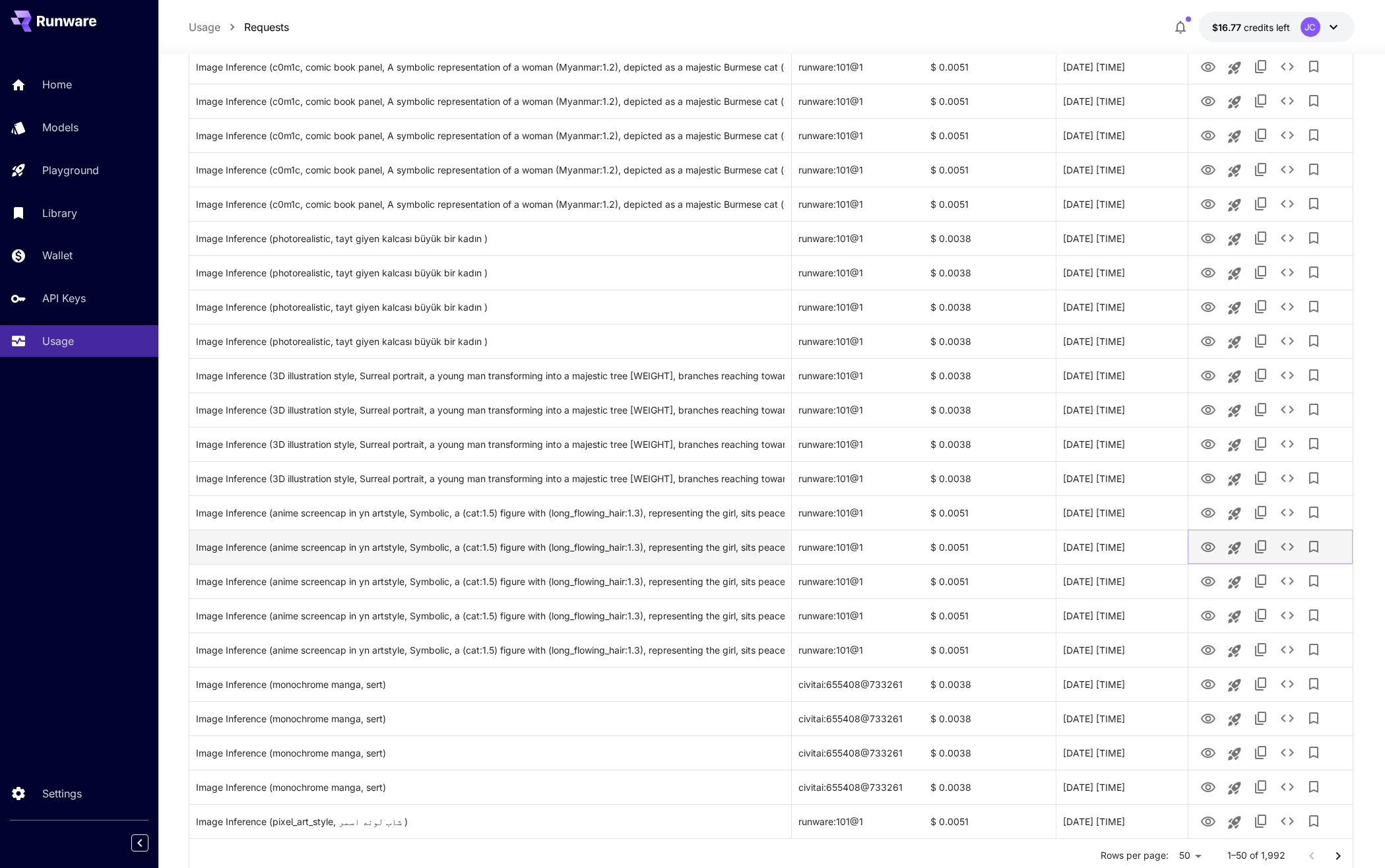 scroll, scrollTop: 1181, scrollLeft: 0, axis: vertical 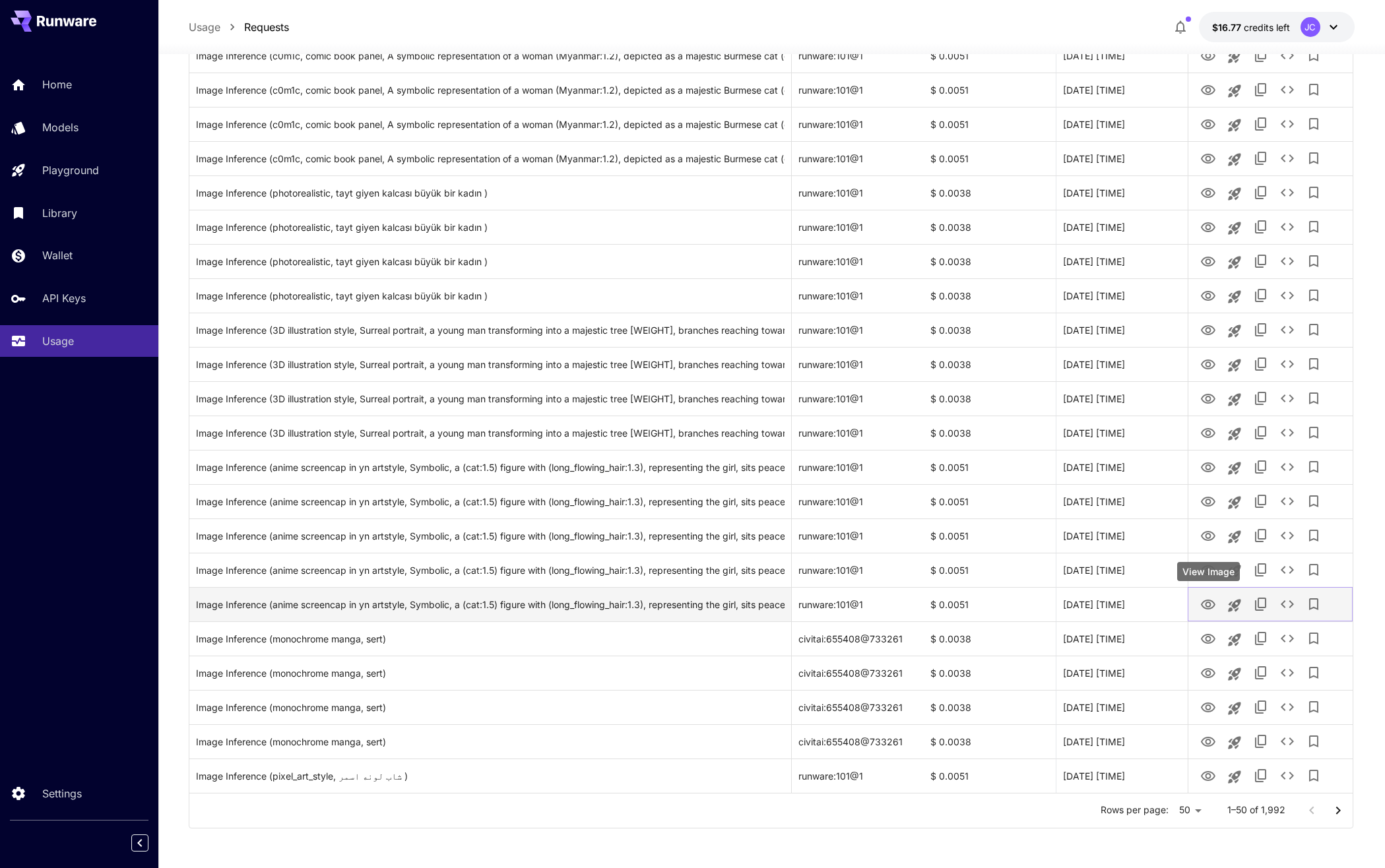 click 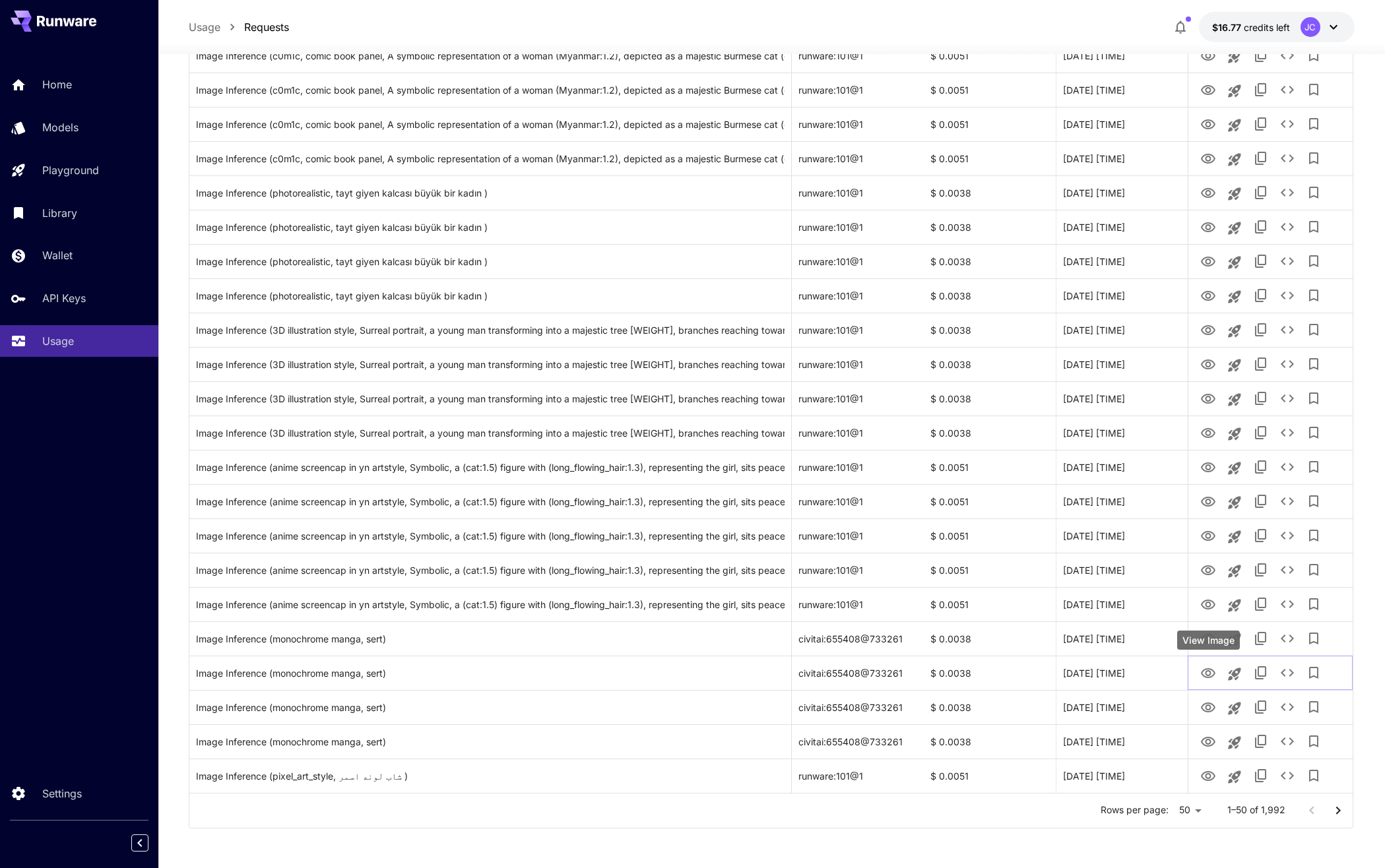 click on "View Image" at bounding box center (1208, 644) 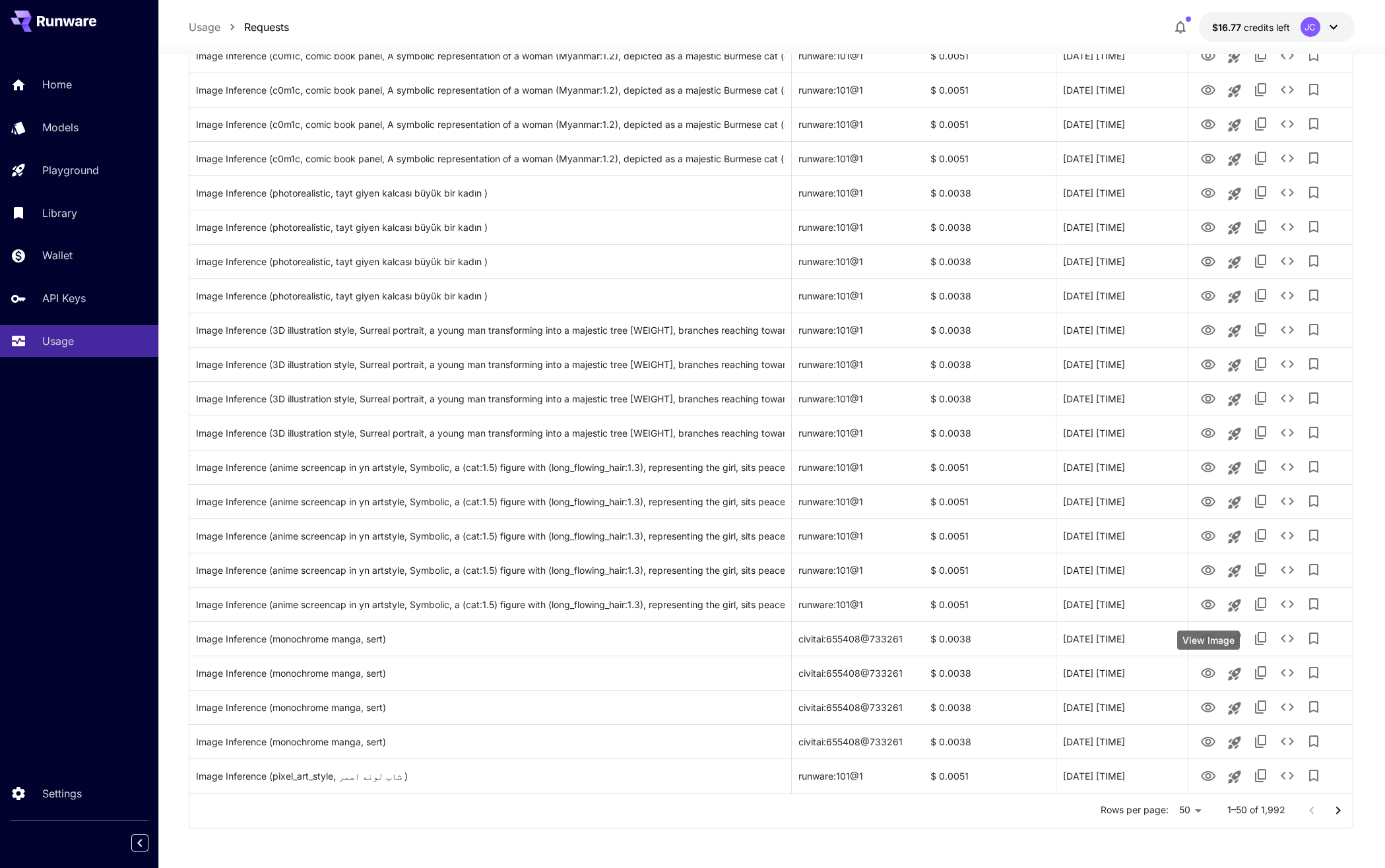 click on "**********" at bounding box center (692, -157) 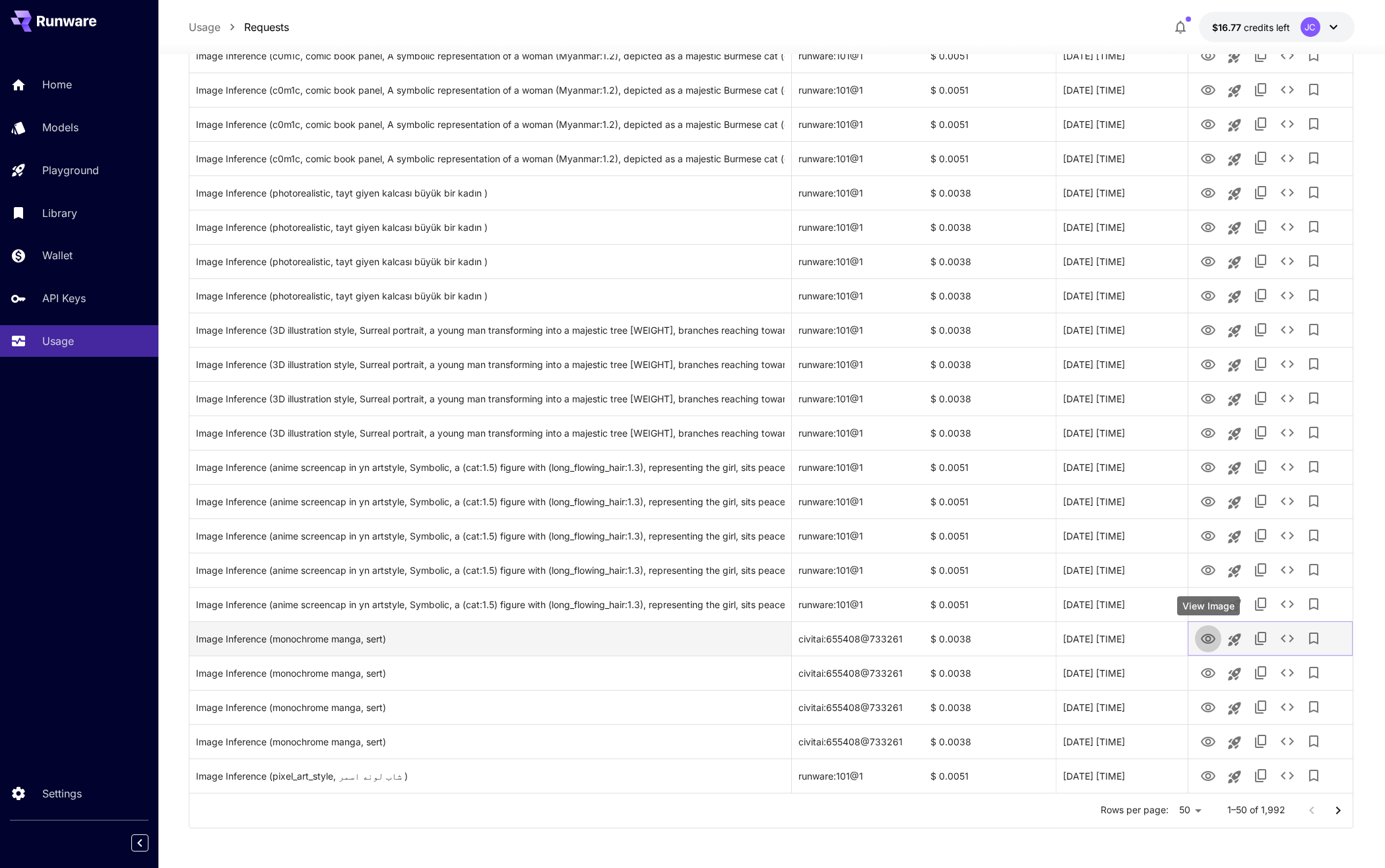 click 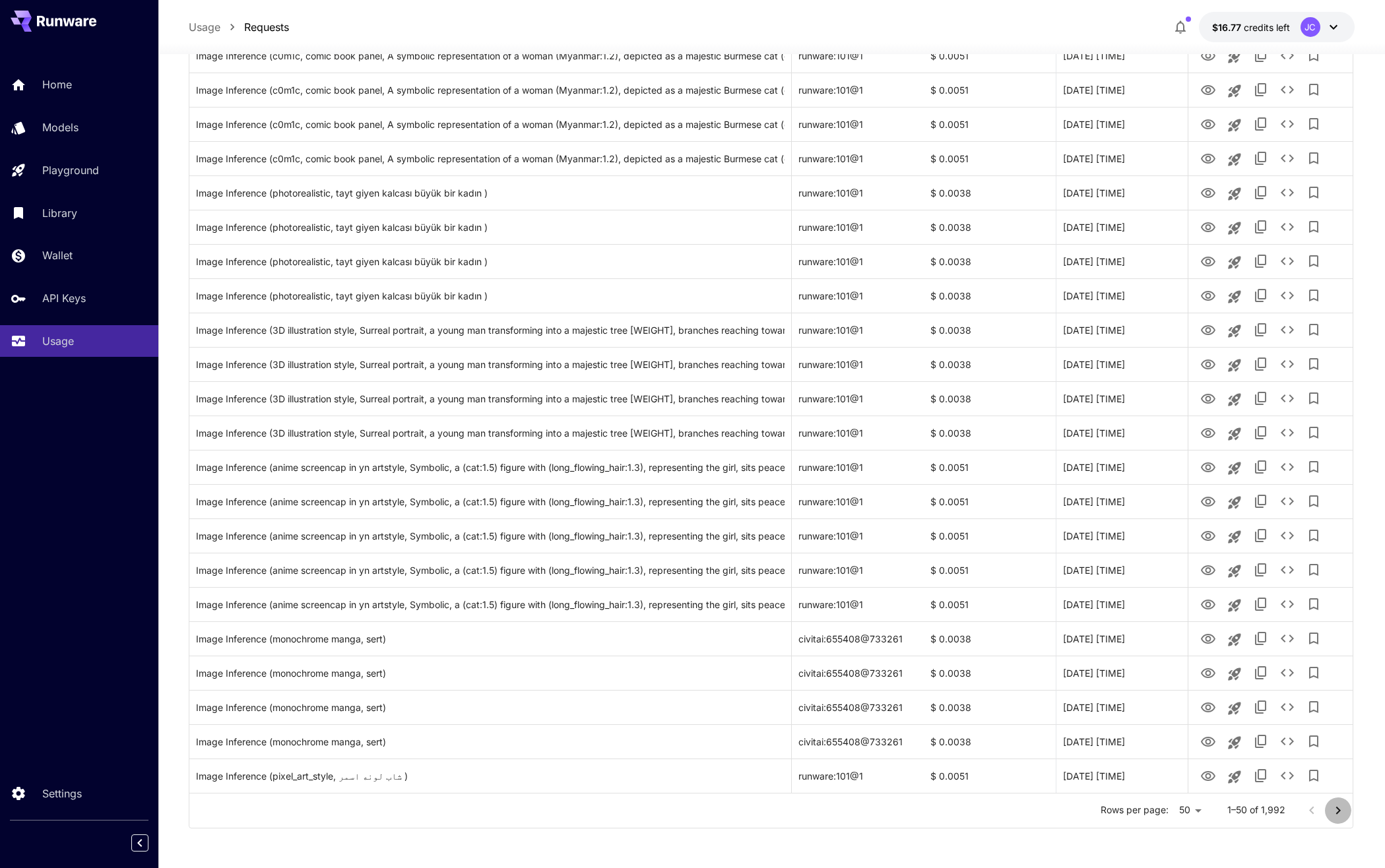 click 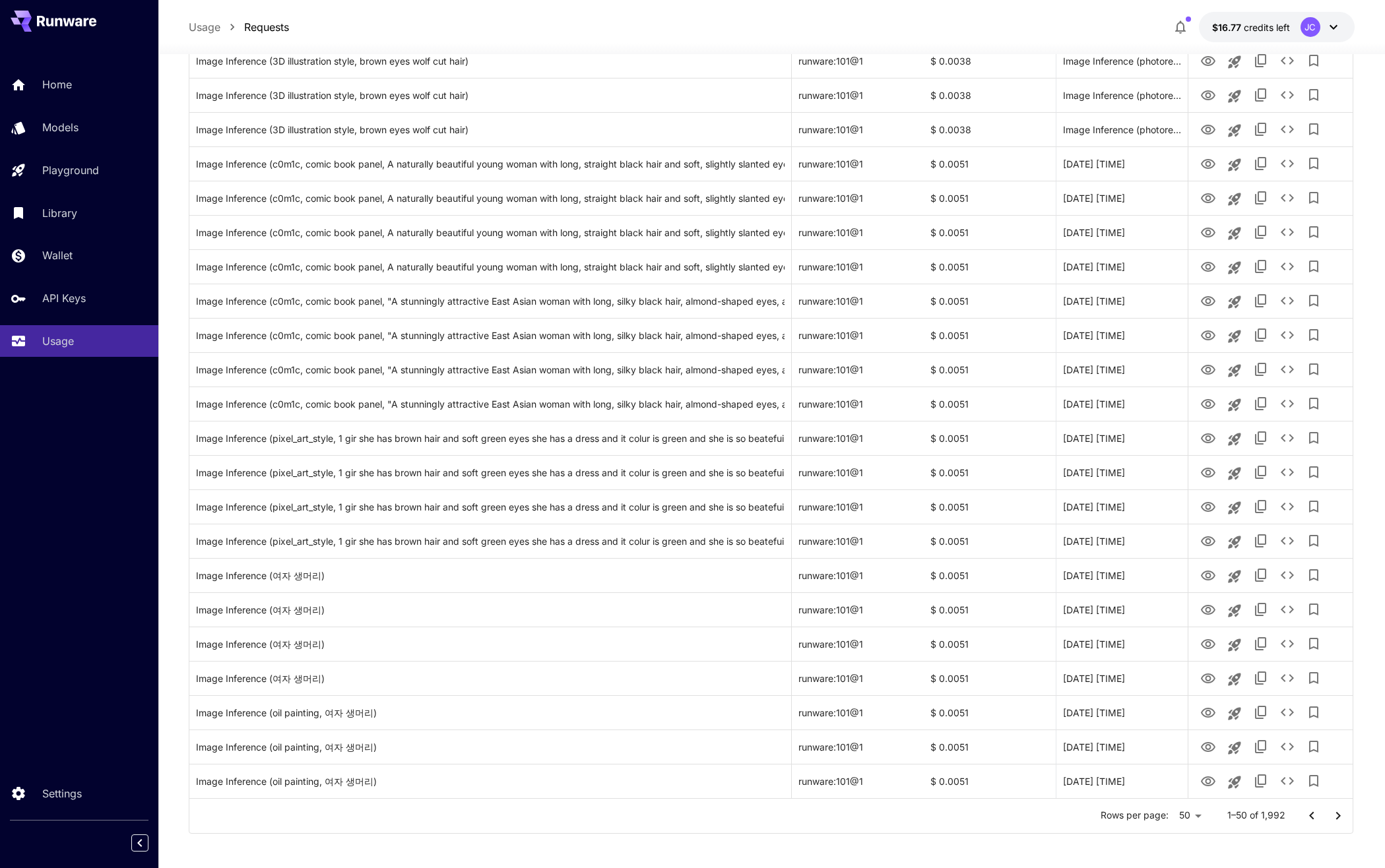 scroll, scrollTop: 0, scrollLeft: 0, axis: both 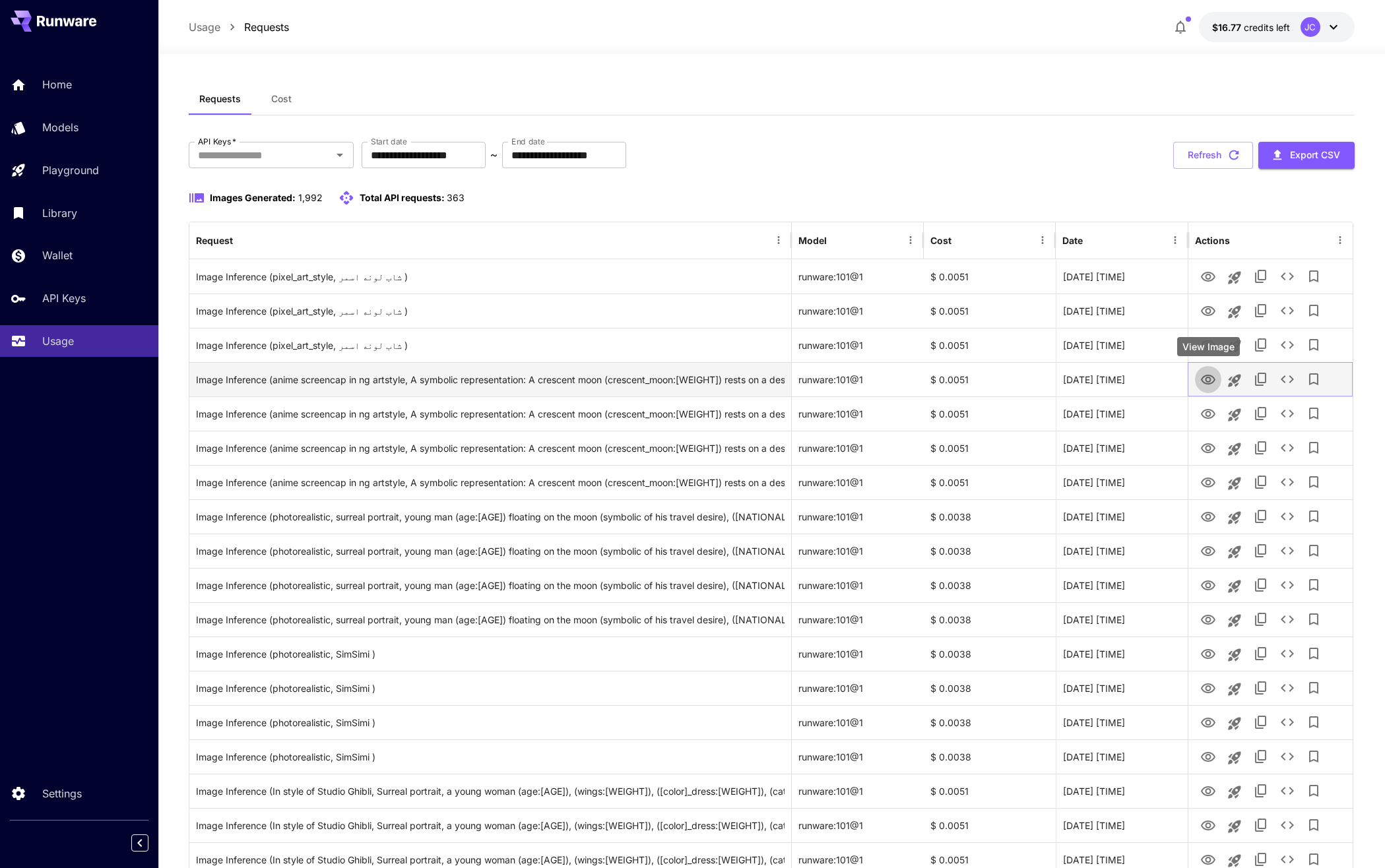 click 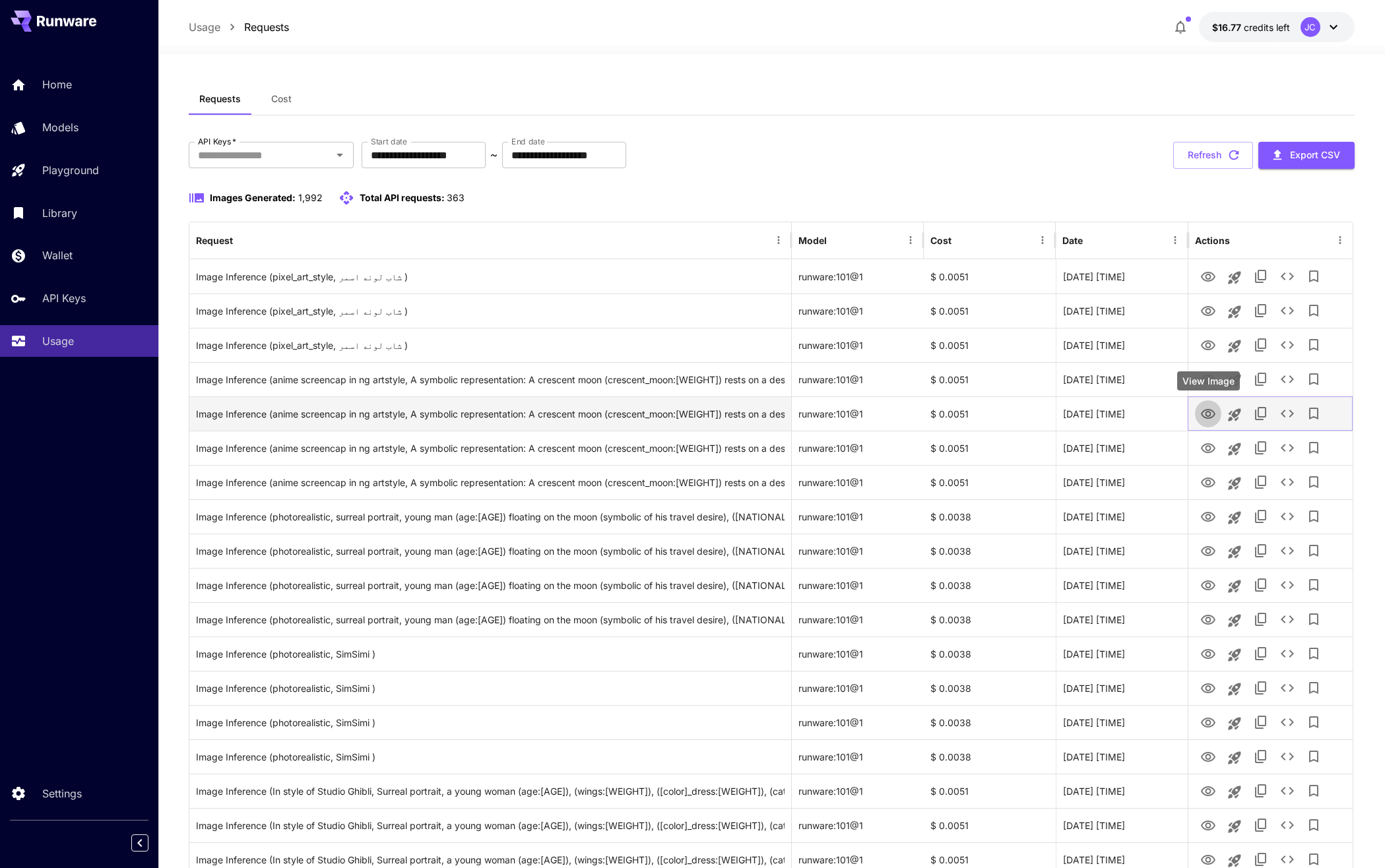 click 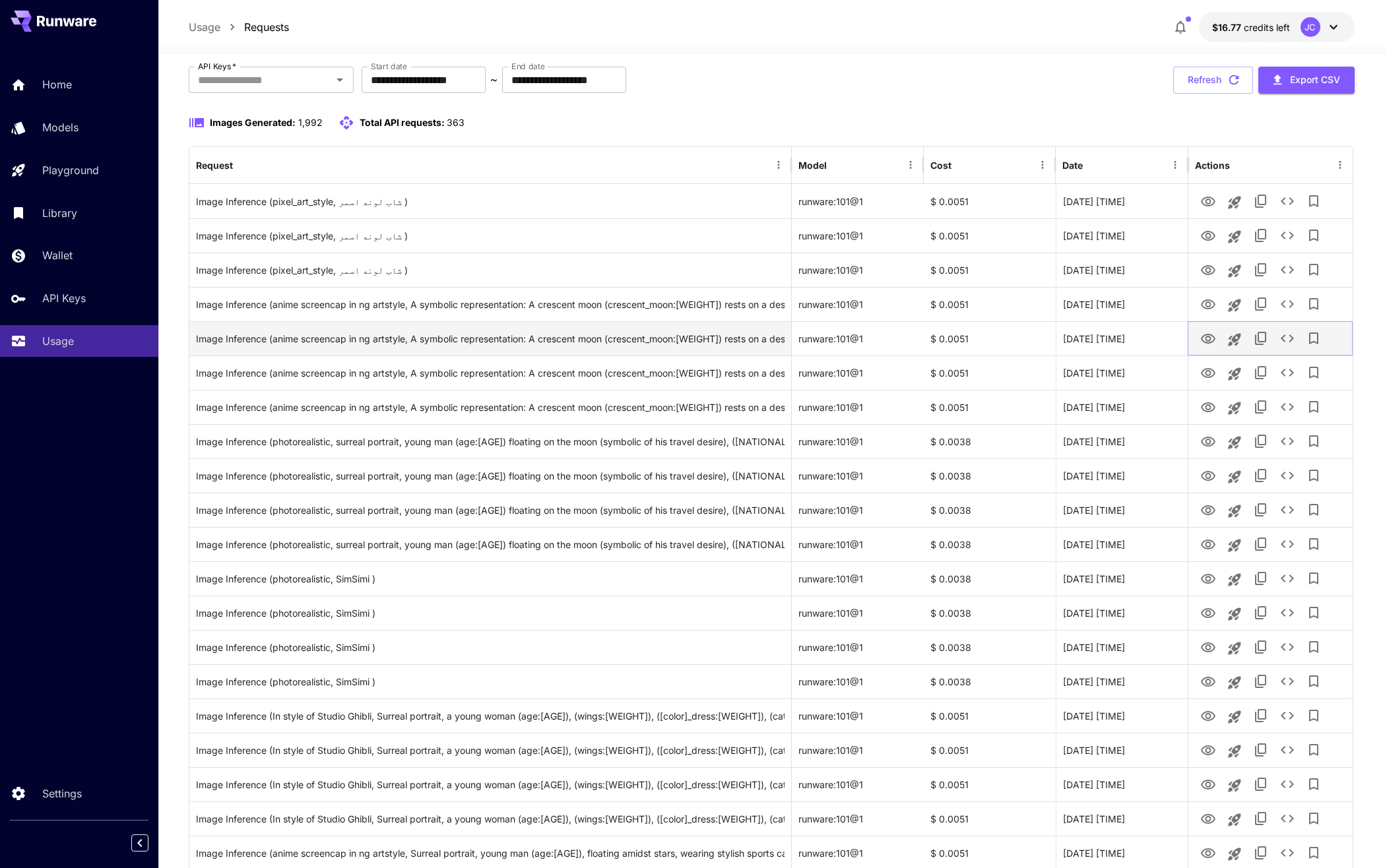 scroll, scrollTop: 77, scrollLeft: 0, axis: vertical 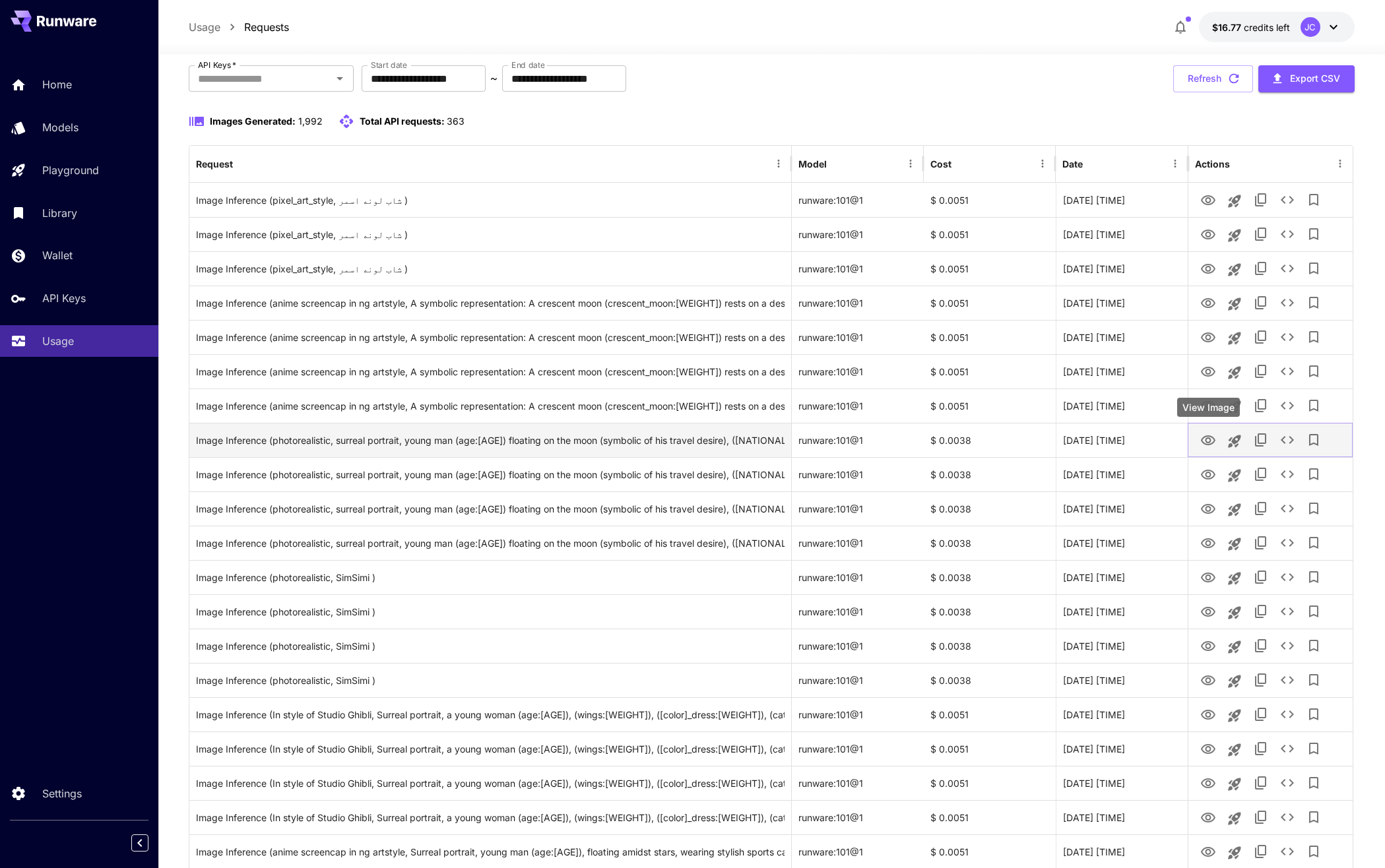 click 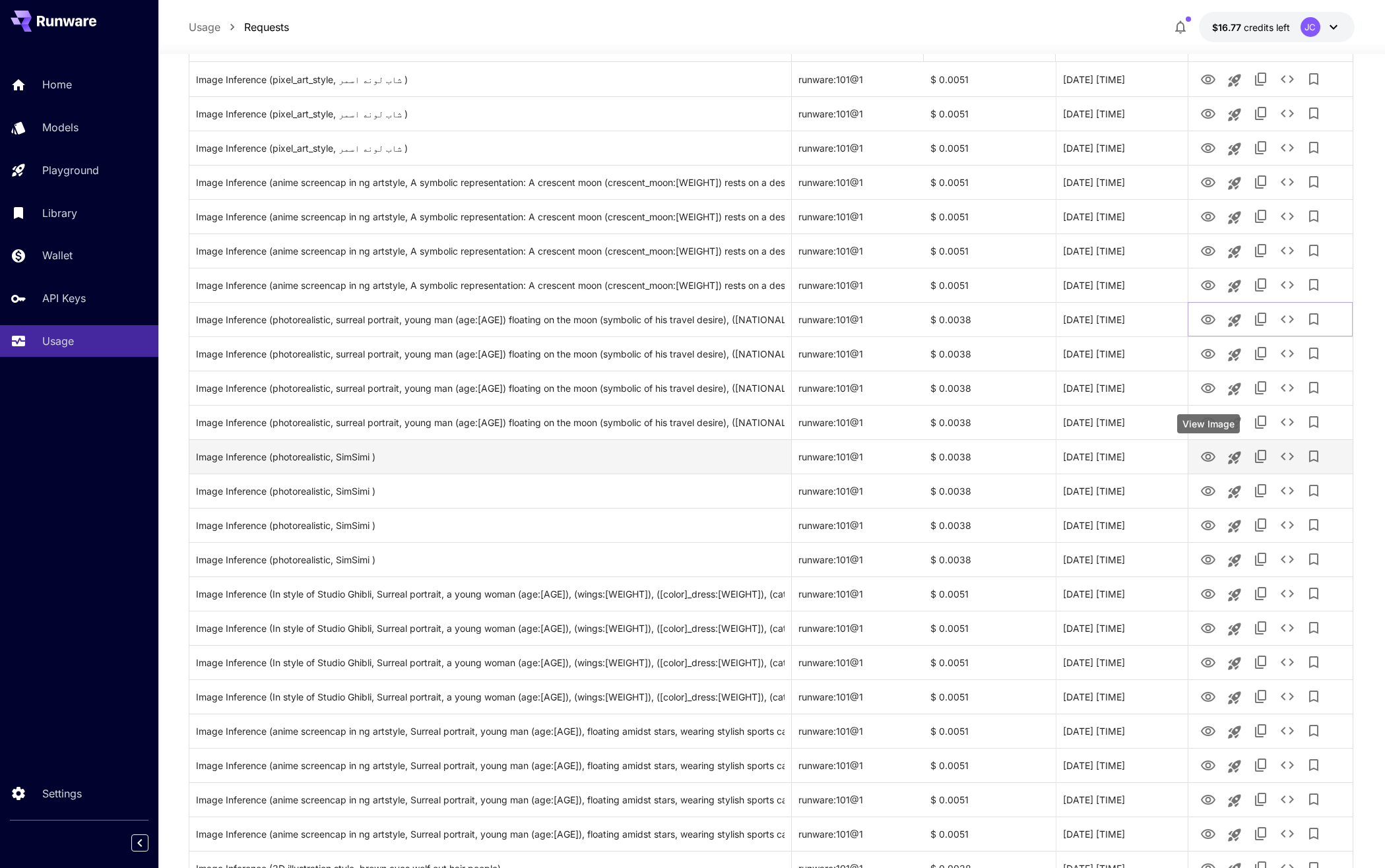 scroll, scrollTop: 233, scrollLeft: 0, axis: vertical 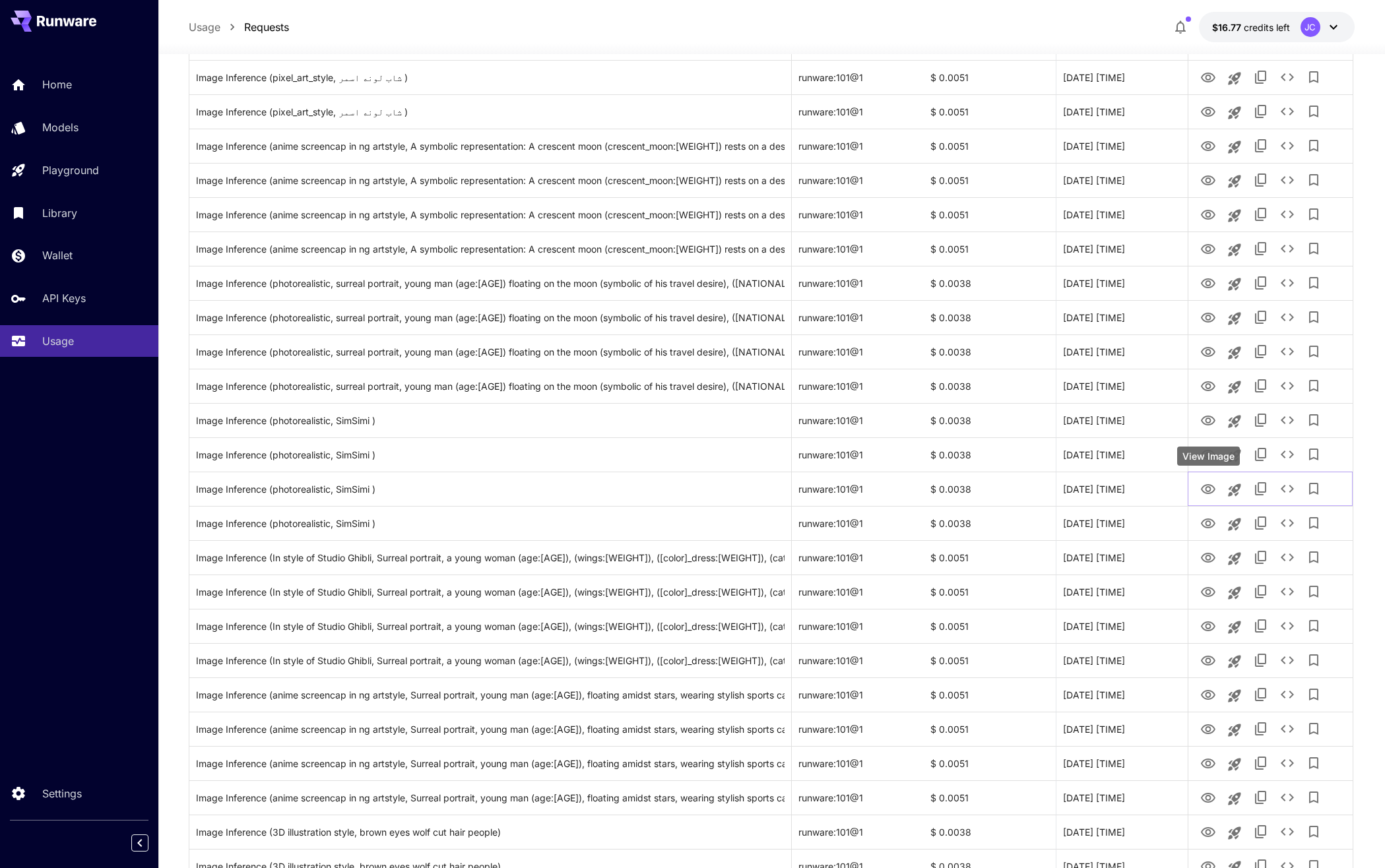 click on "View Image" at bounding box center (1208, 456) 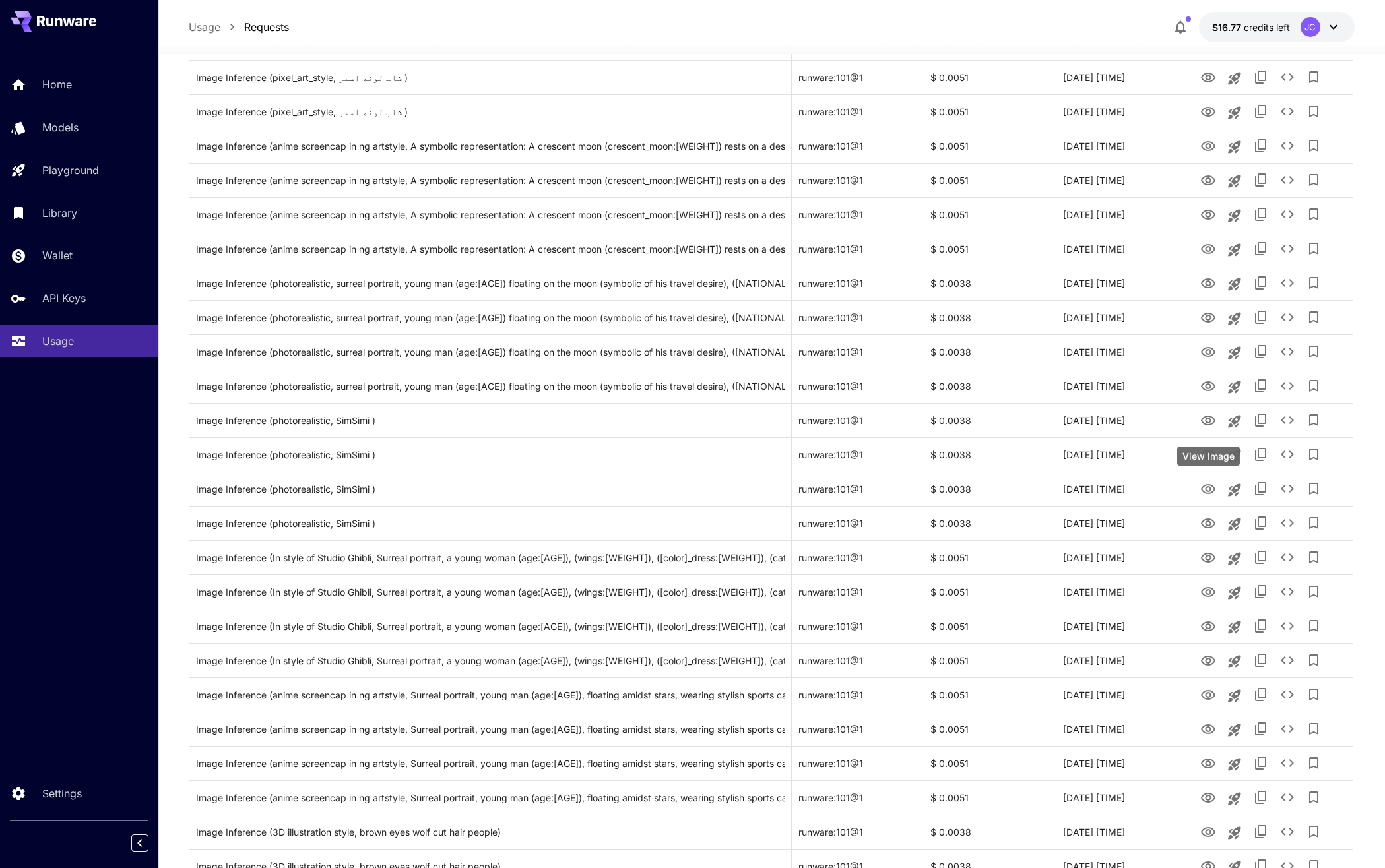 click on "View Image" at bounding box center [1208, 456] 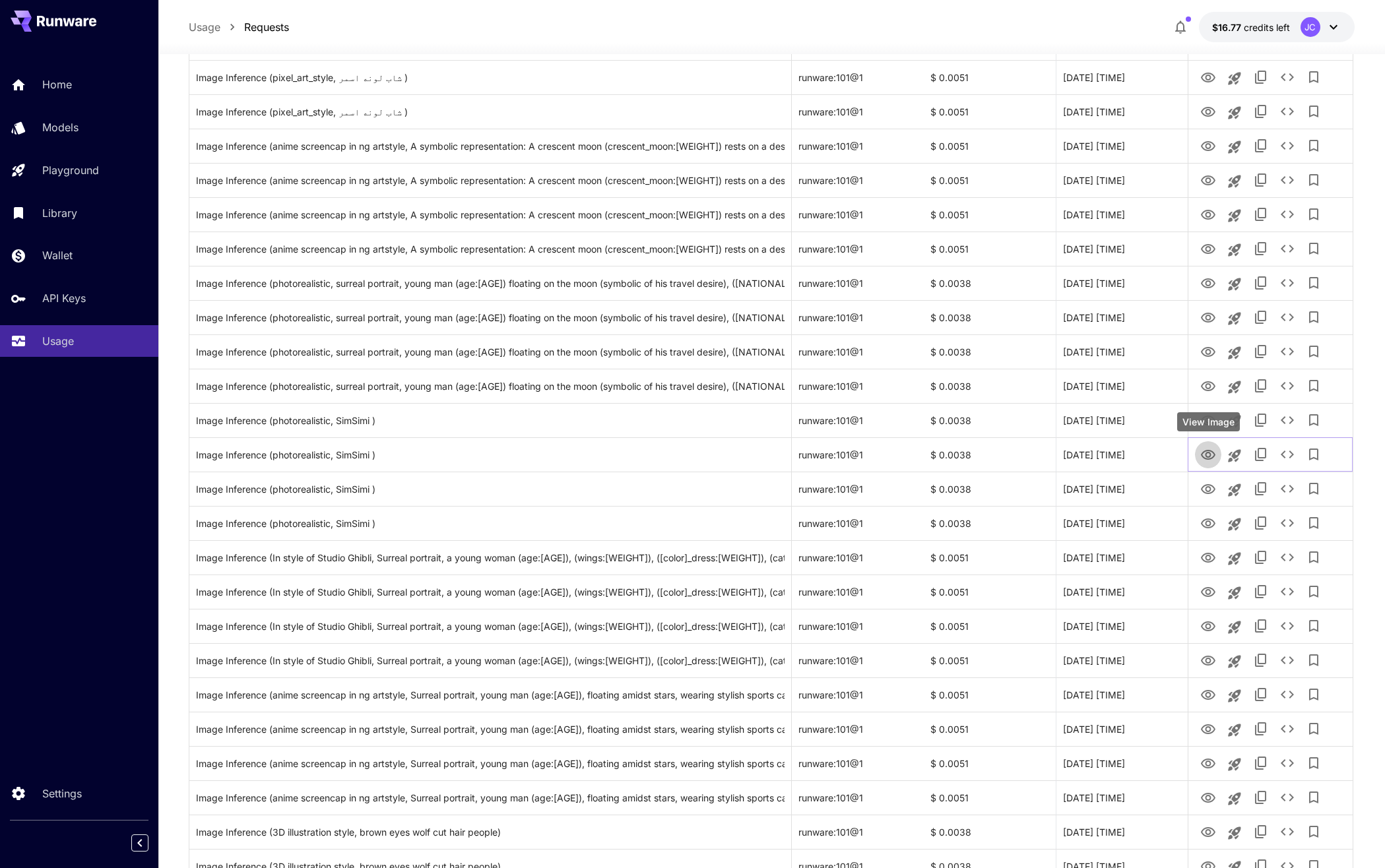 click 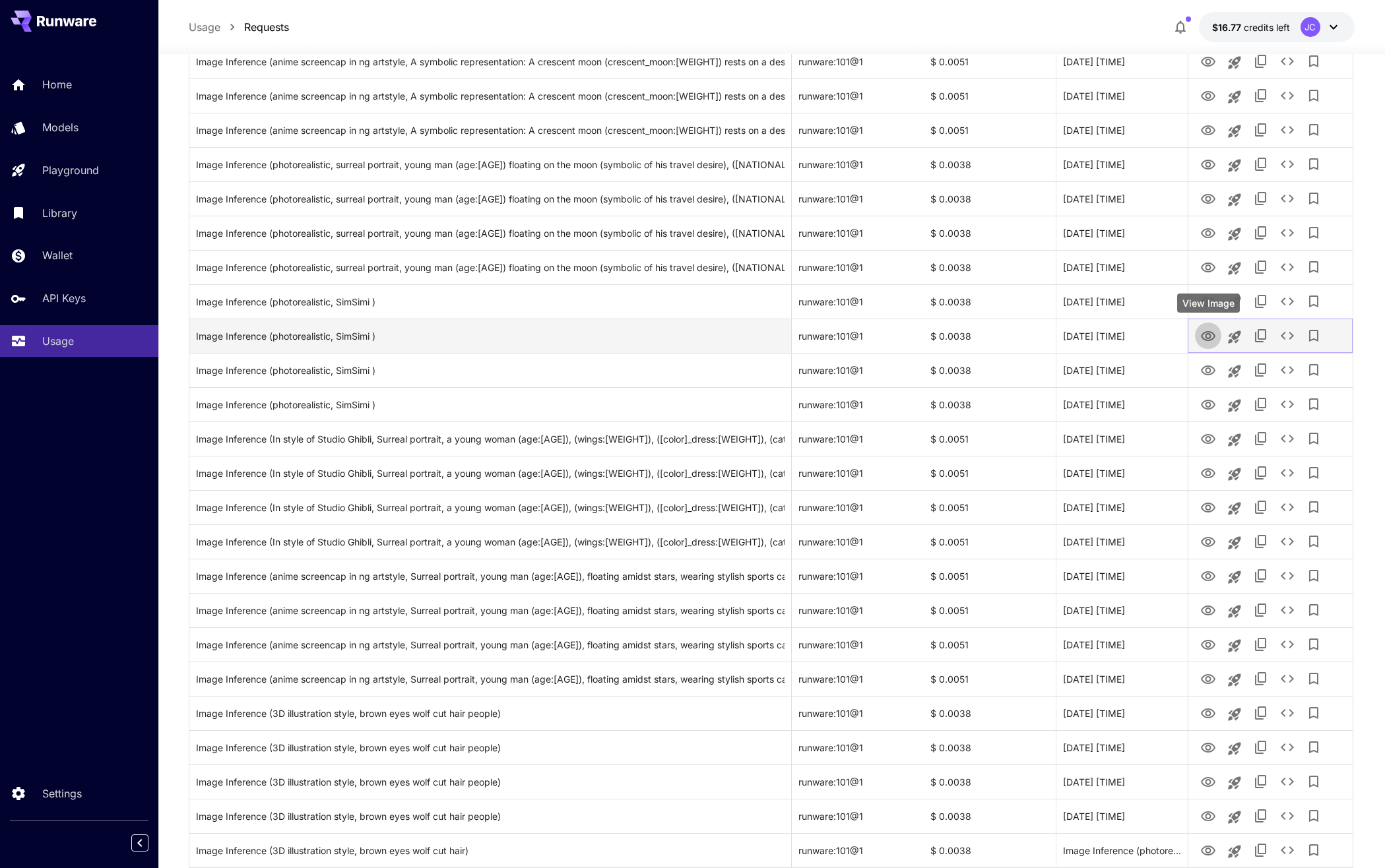 scroll, scrollTop: 357, scrollLeft: 0, axis: vertical 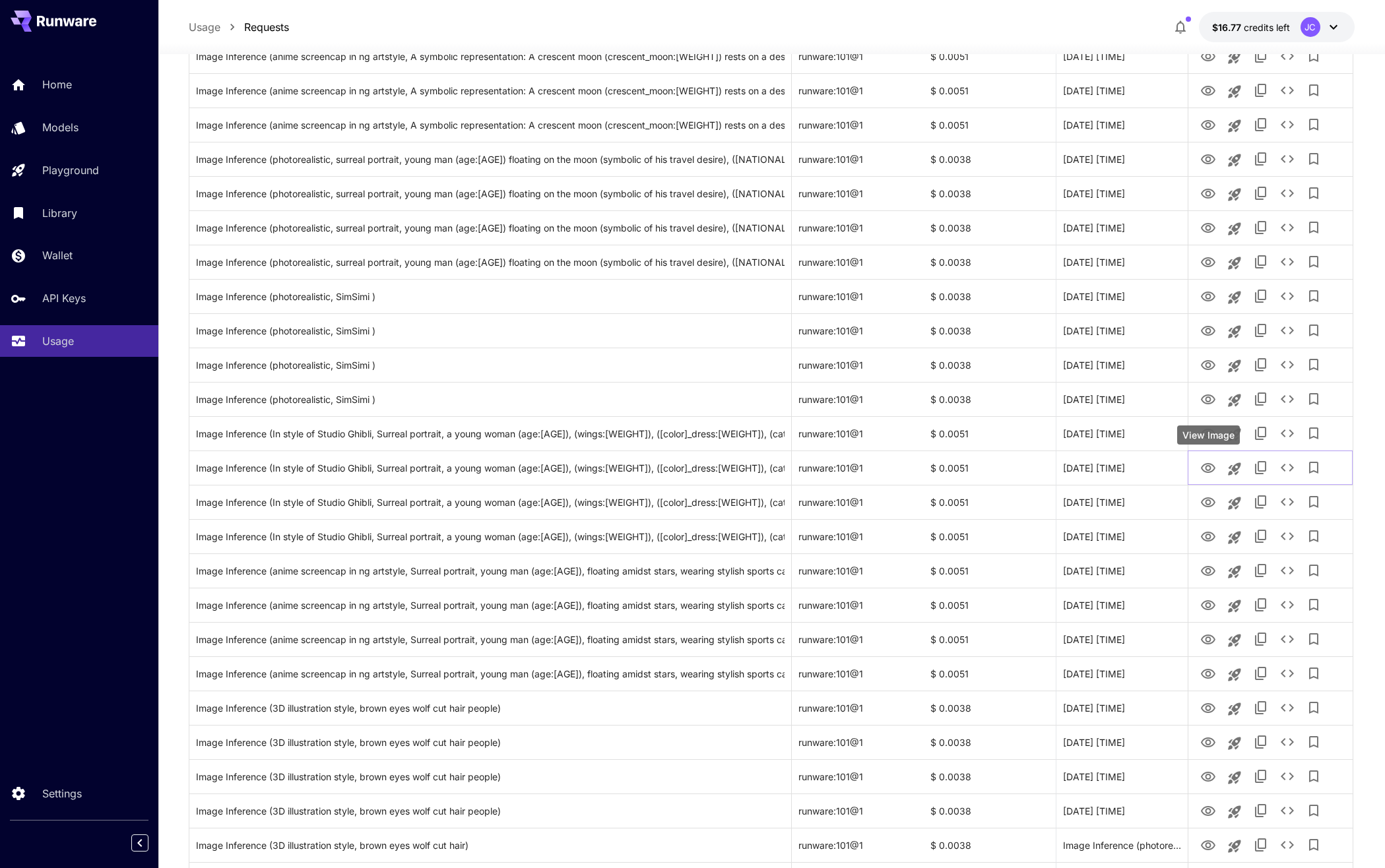 click on "View Image" at bounding box center (1208, 439) 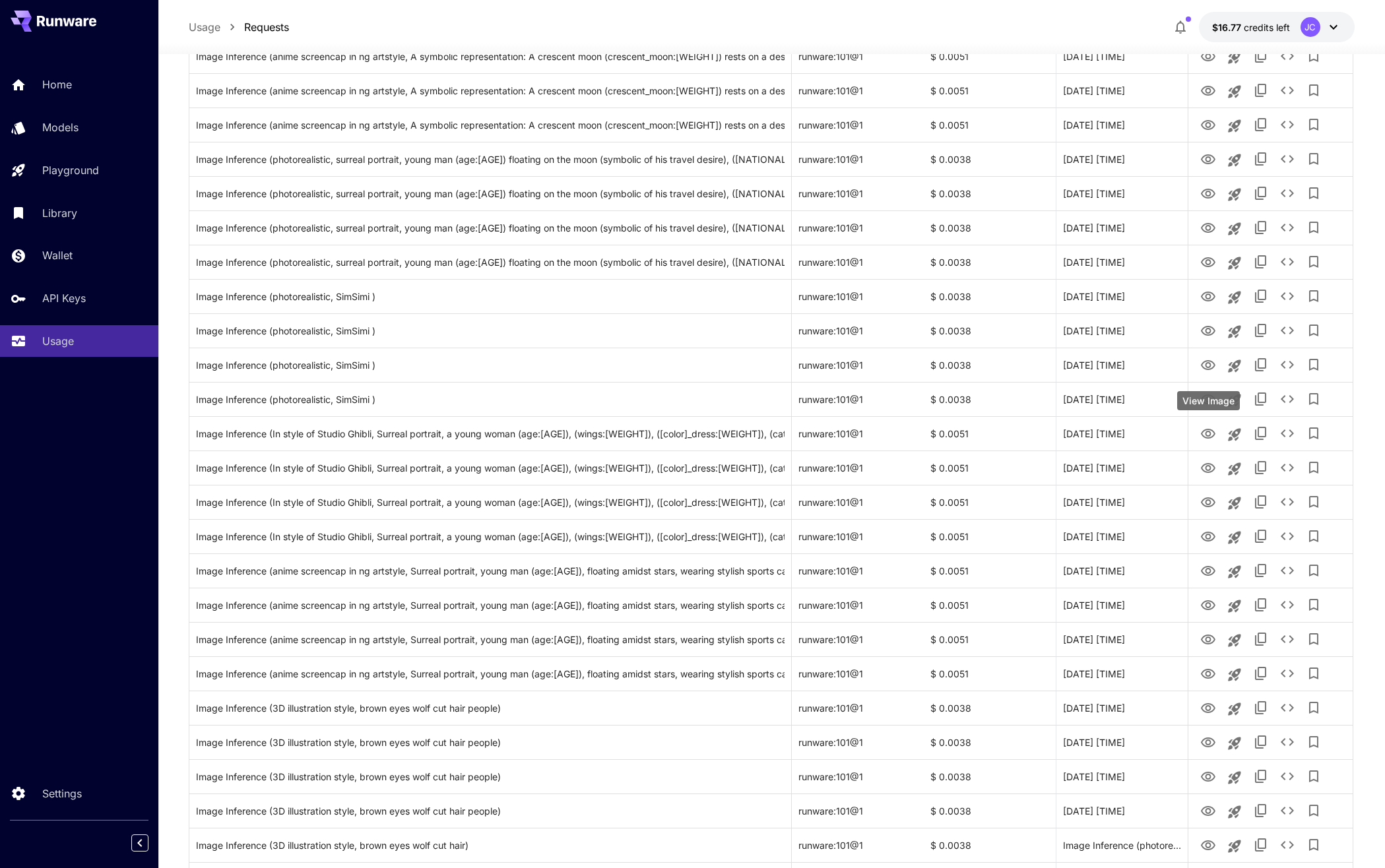 click on "**********" at bounding box center (692, 667) 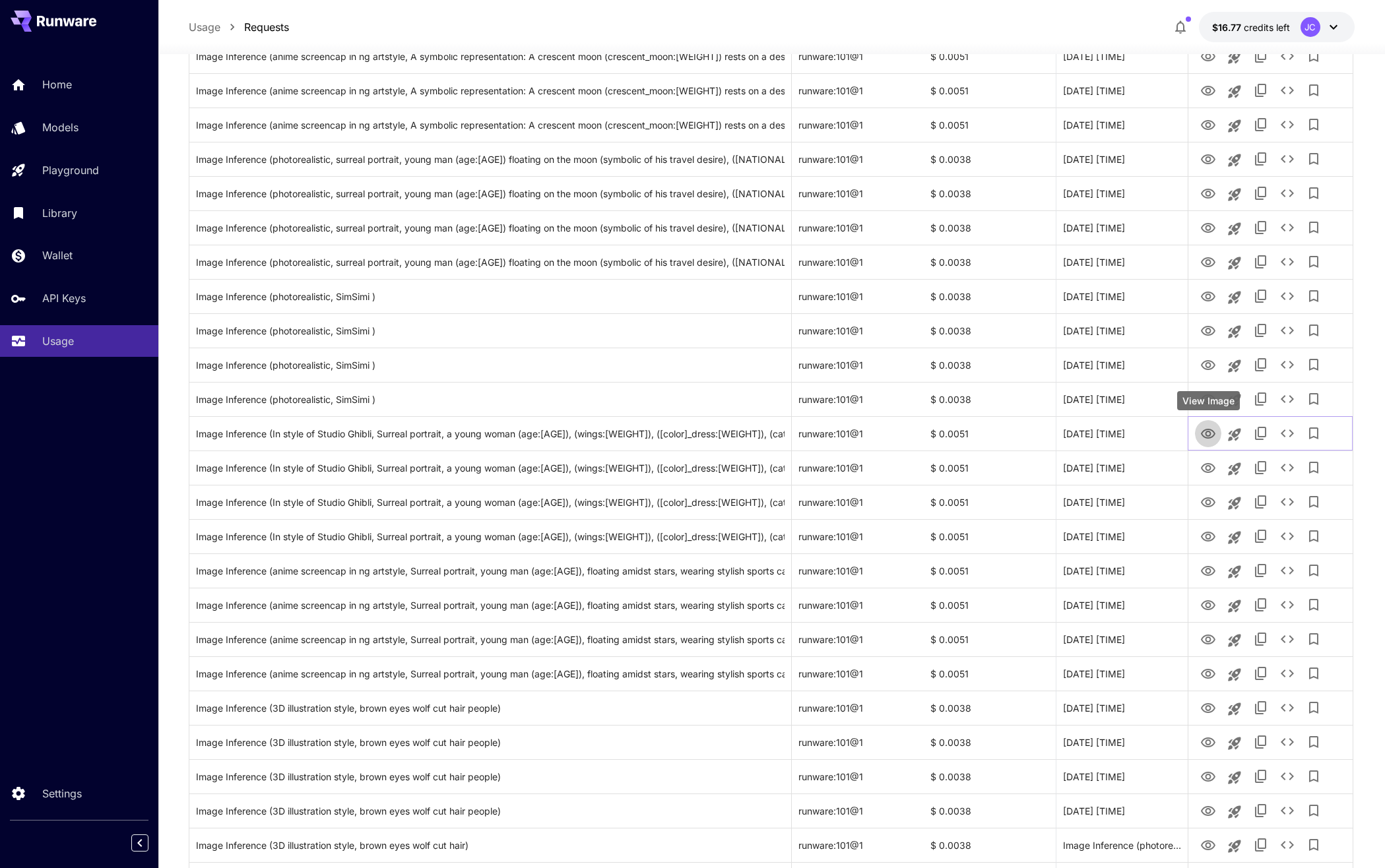click 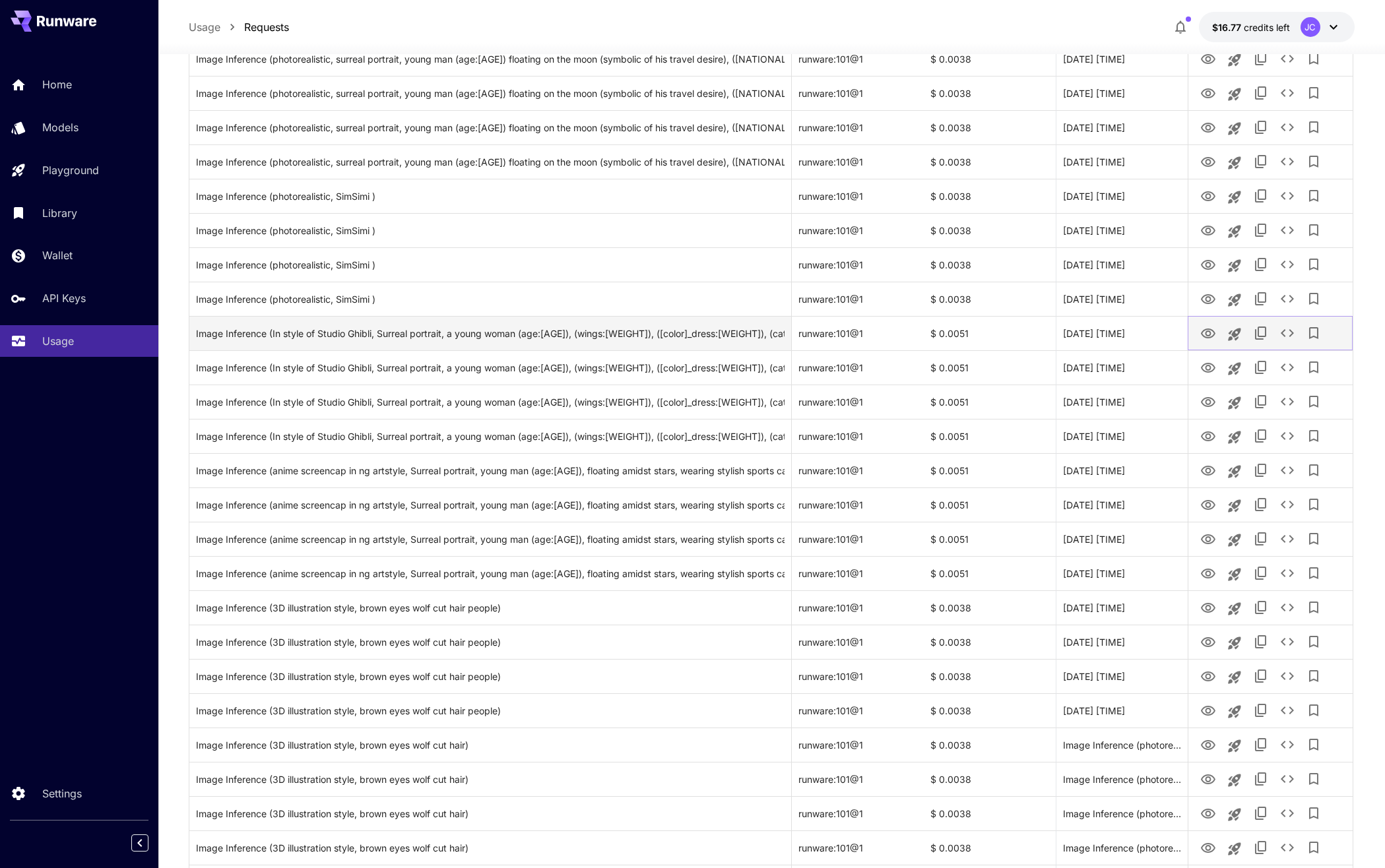 scroll, scrollTop: 493, scrollLeft: 0, axis: vertical 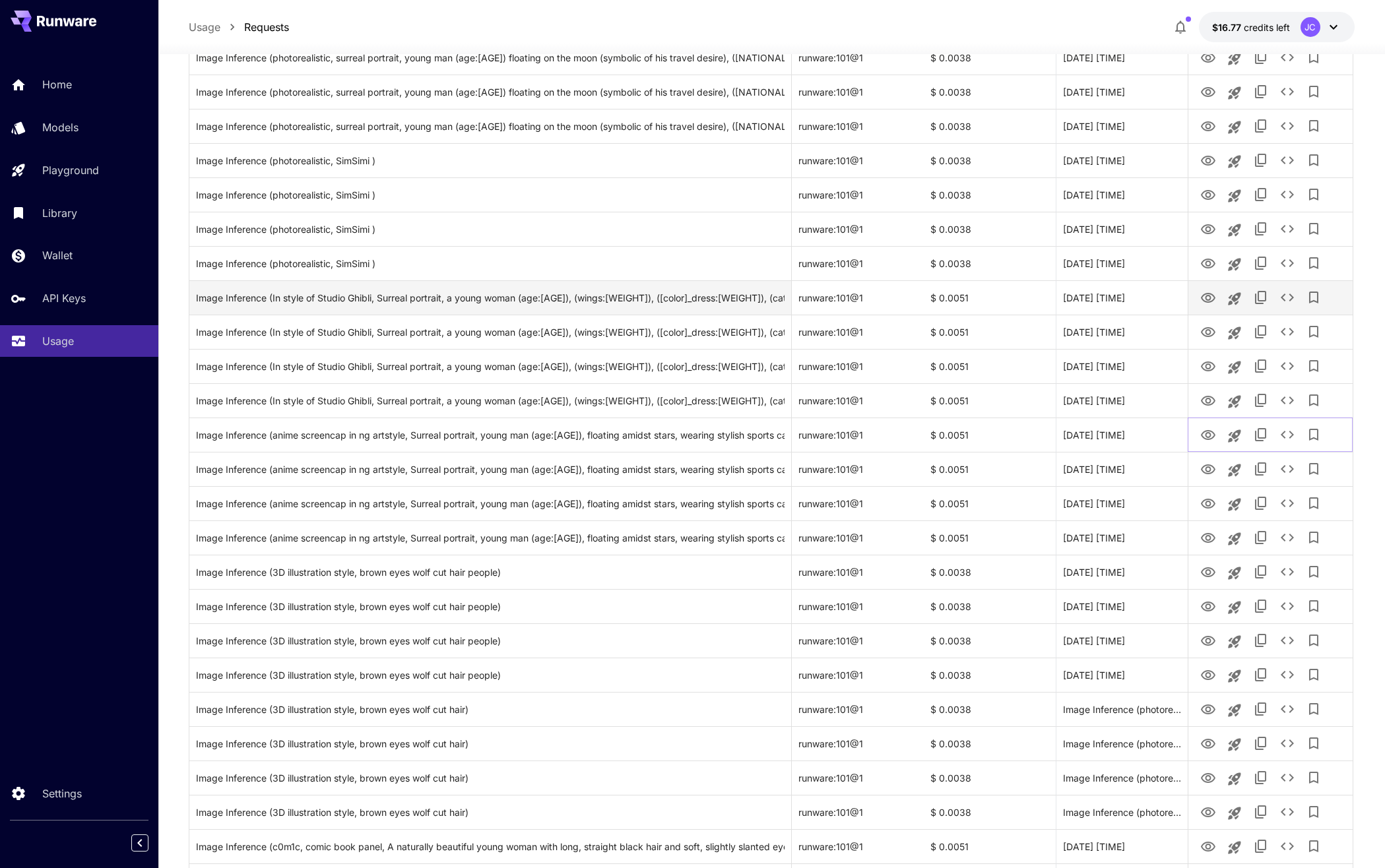 click 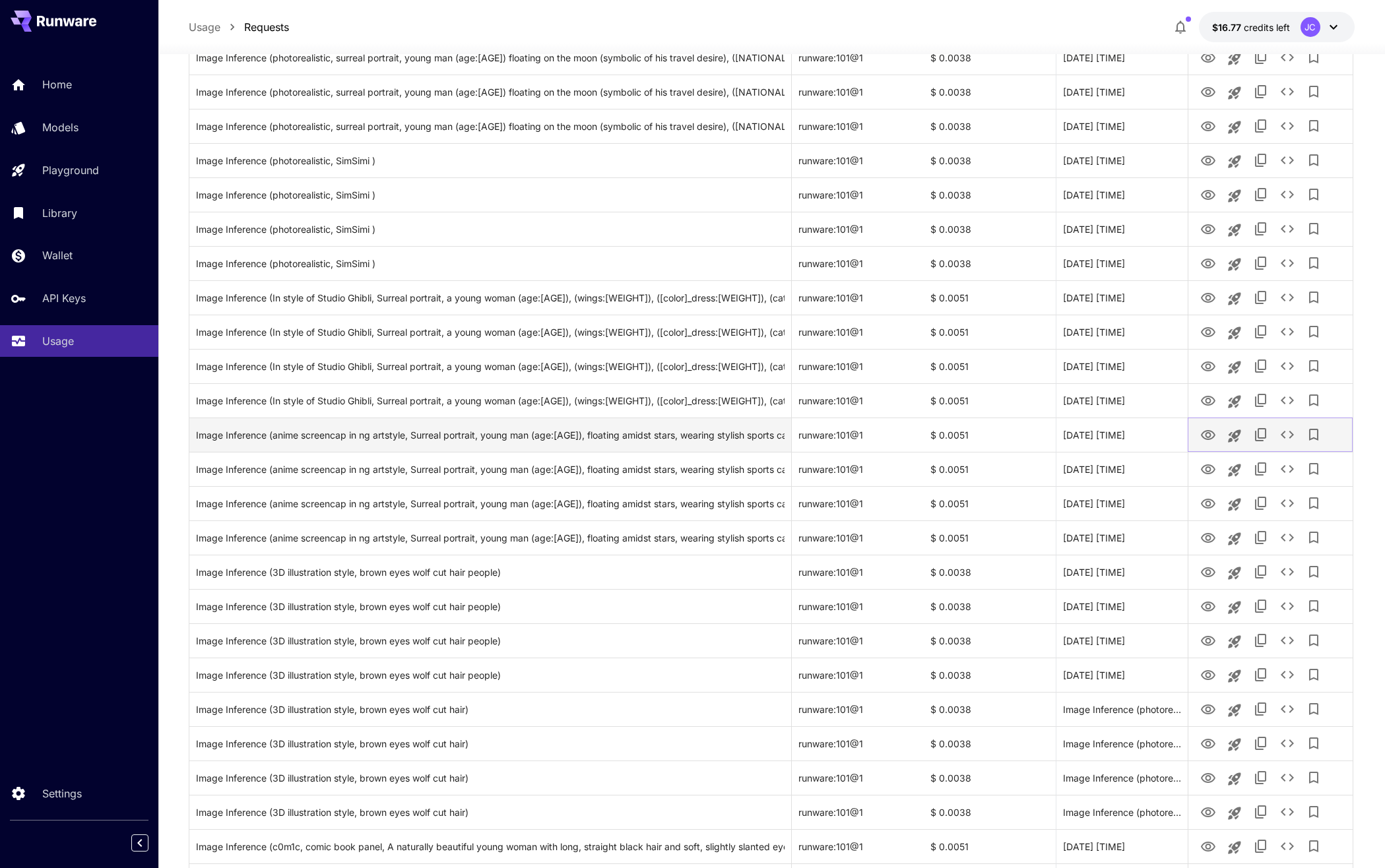 scroll, scrollTop: 557, scrollLeft: 0, axis: vertical 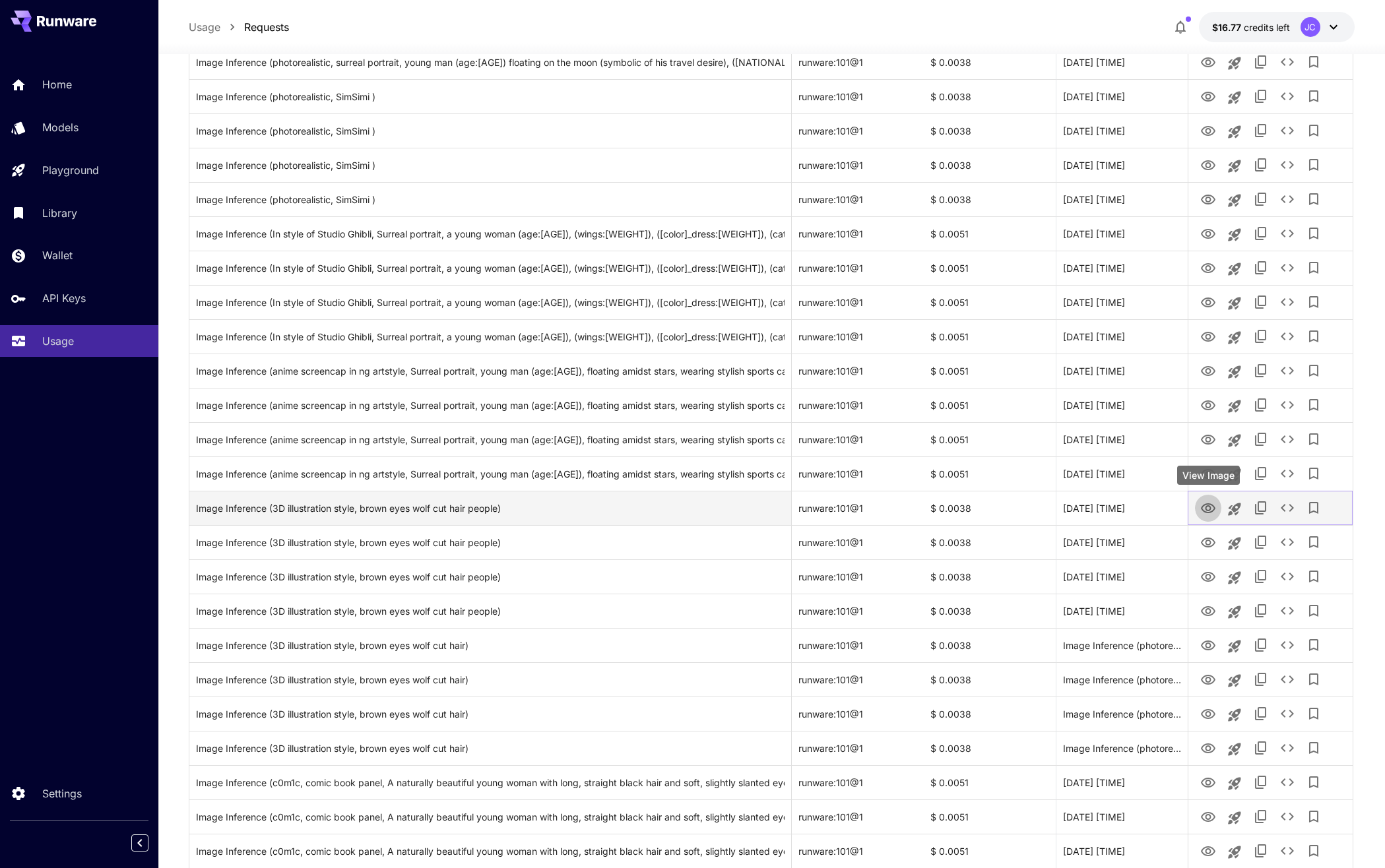 click 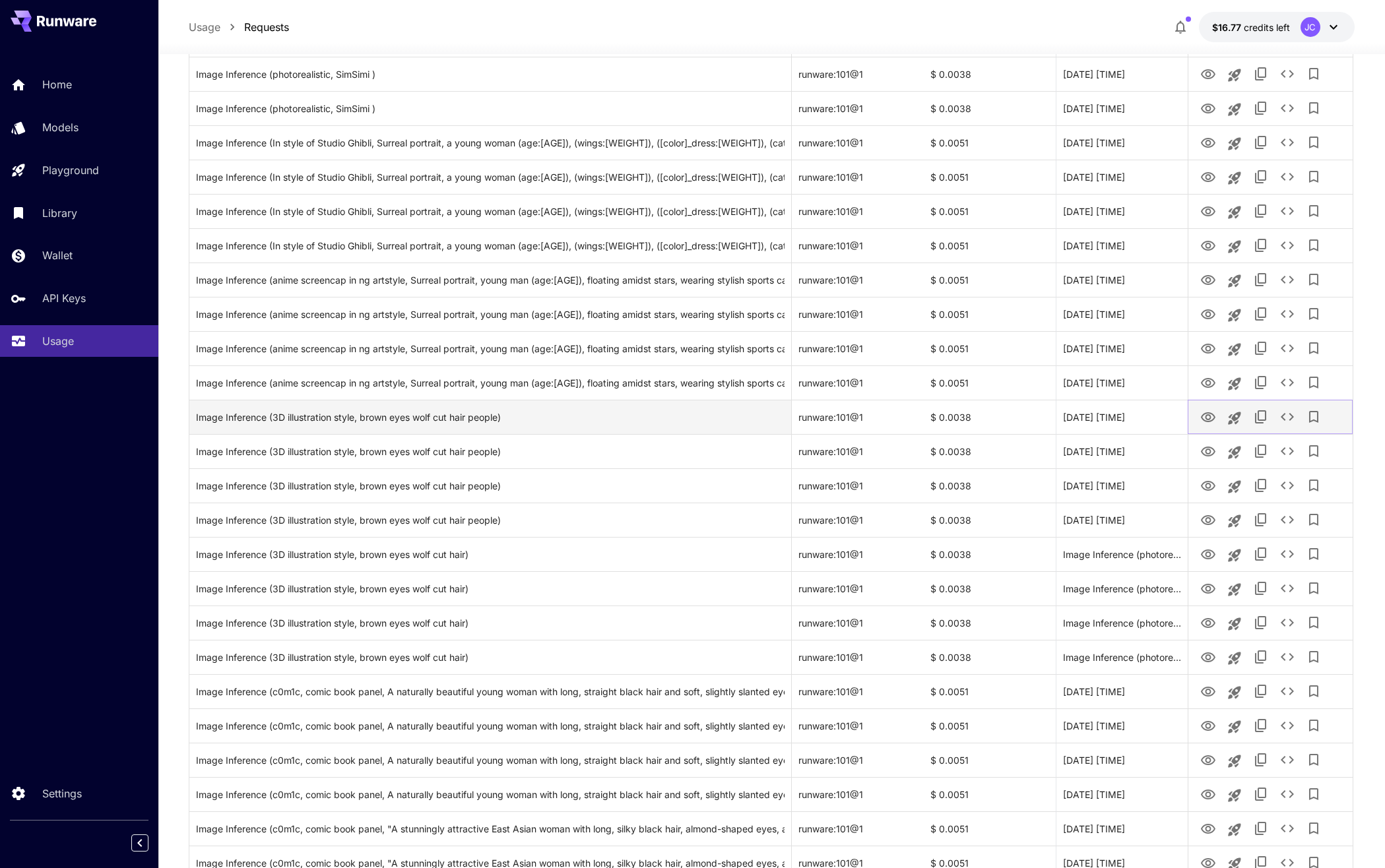 scroll, scrollTop: 660, scrollLeft: 0, axis: vertical 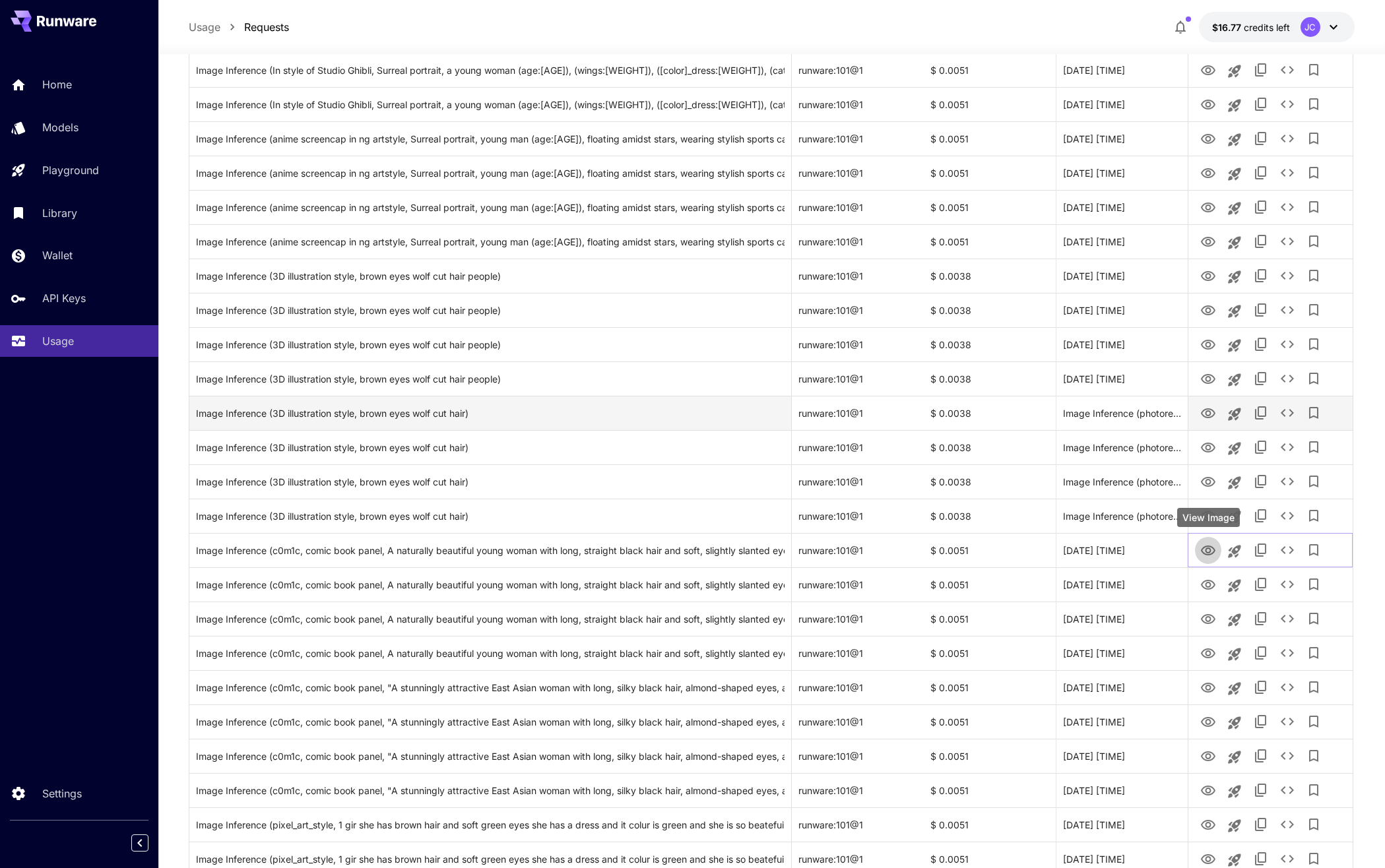 click at bounding box center [1208, 549] 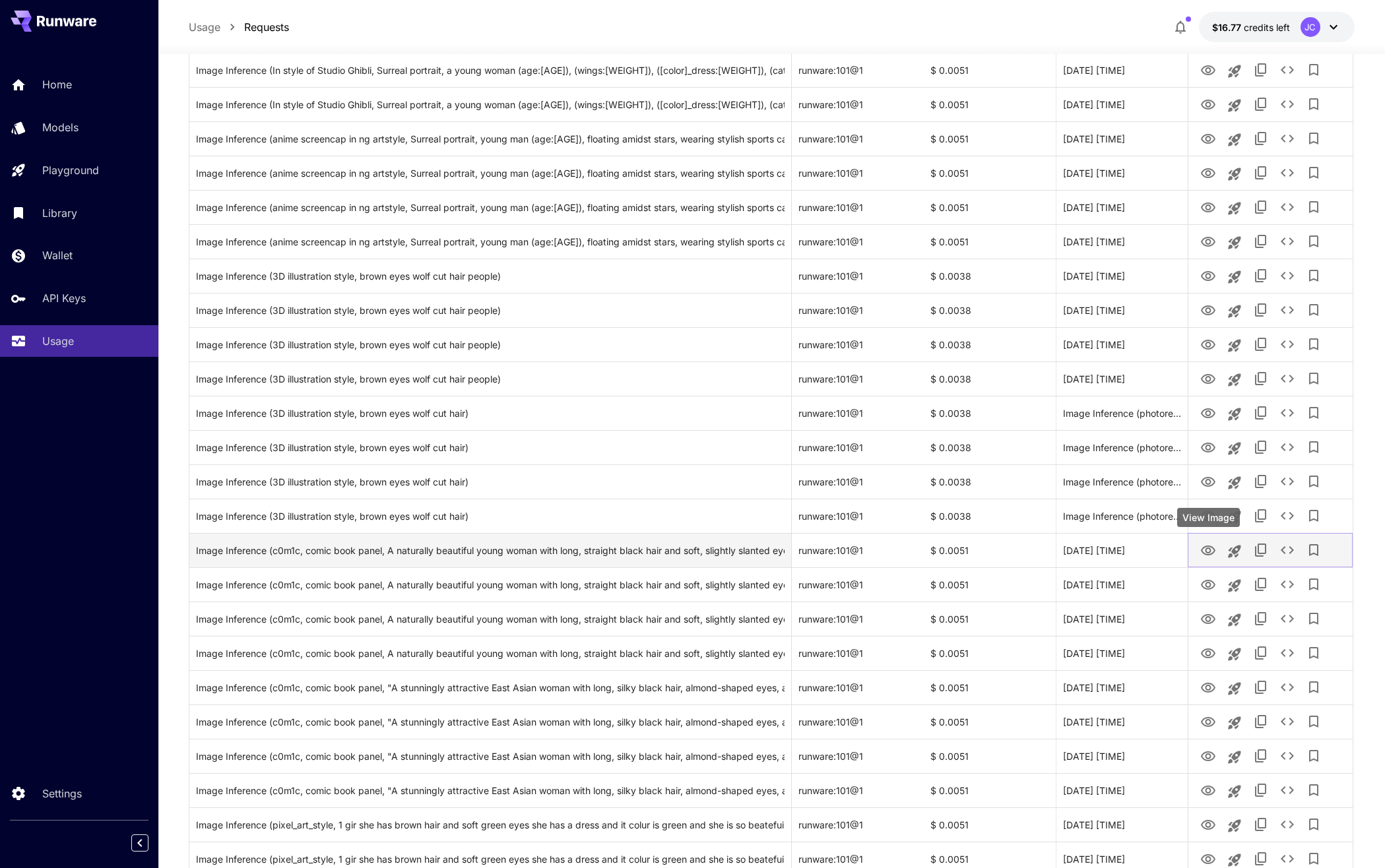 click at bounding box center [1208, 549] 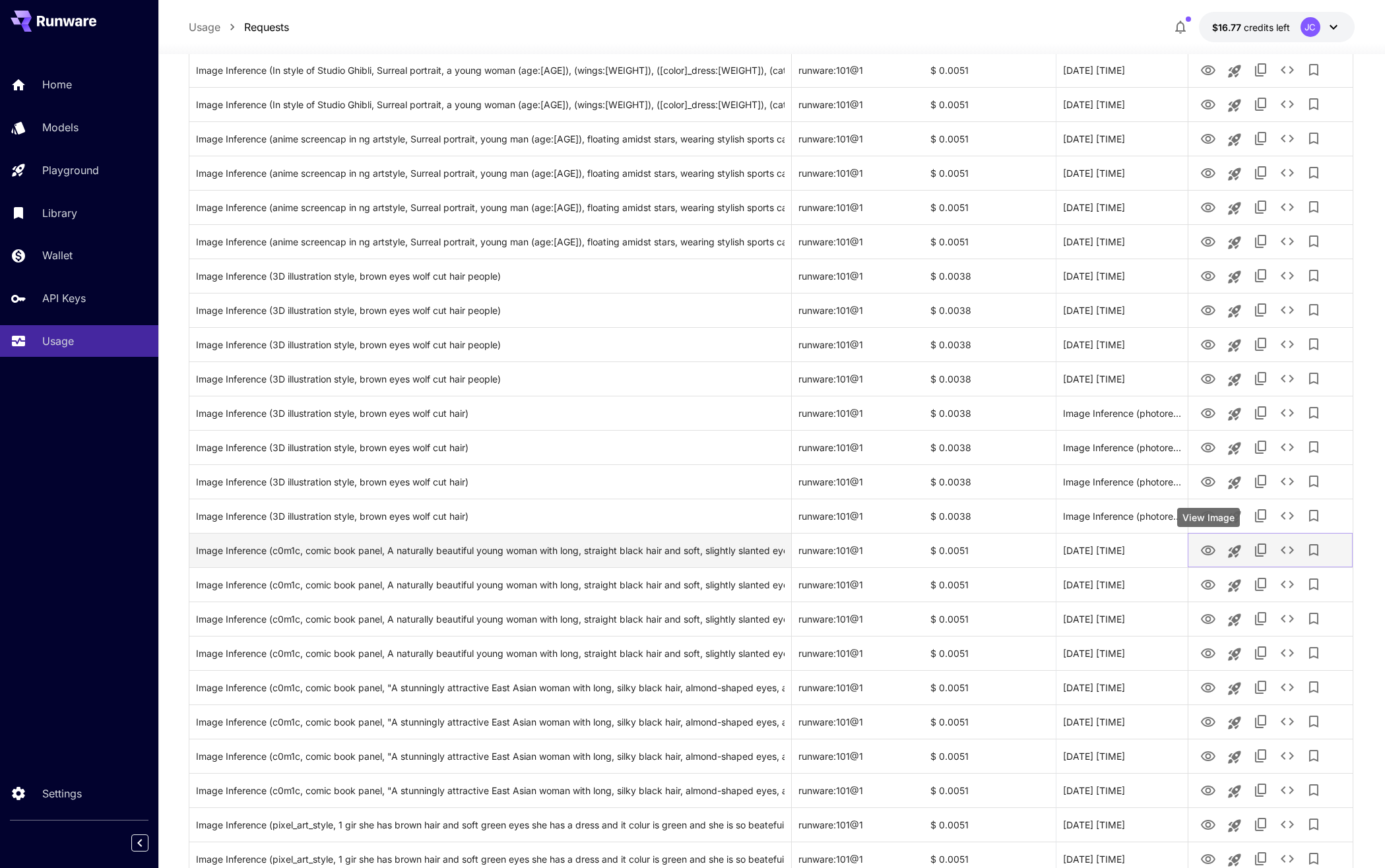 click 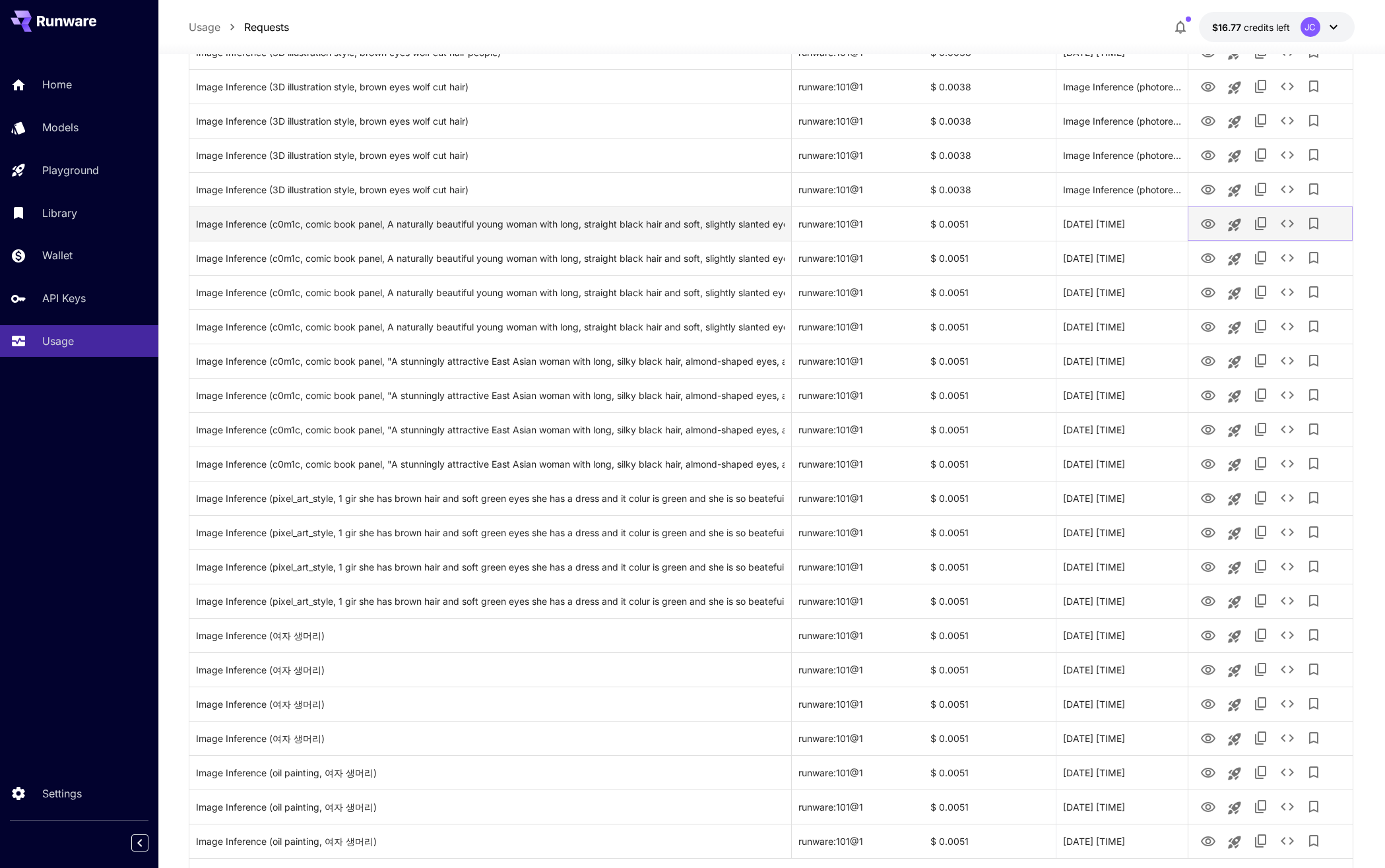 scroll, scrollTop: 1118, scrollLeft: 0, axis: vertical 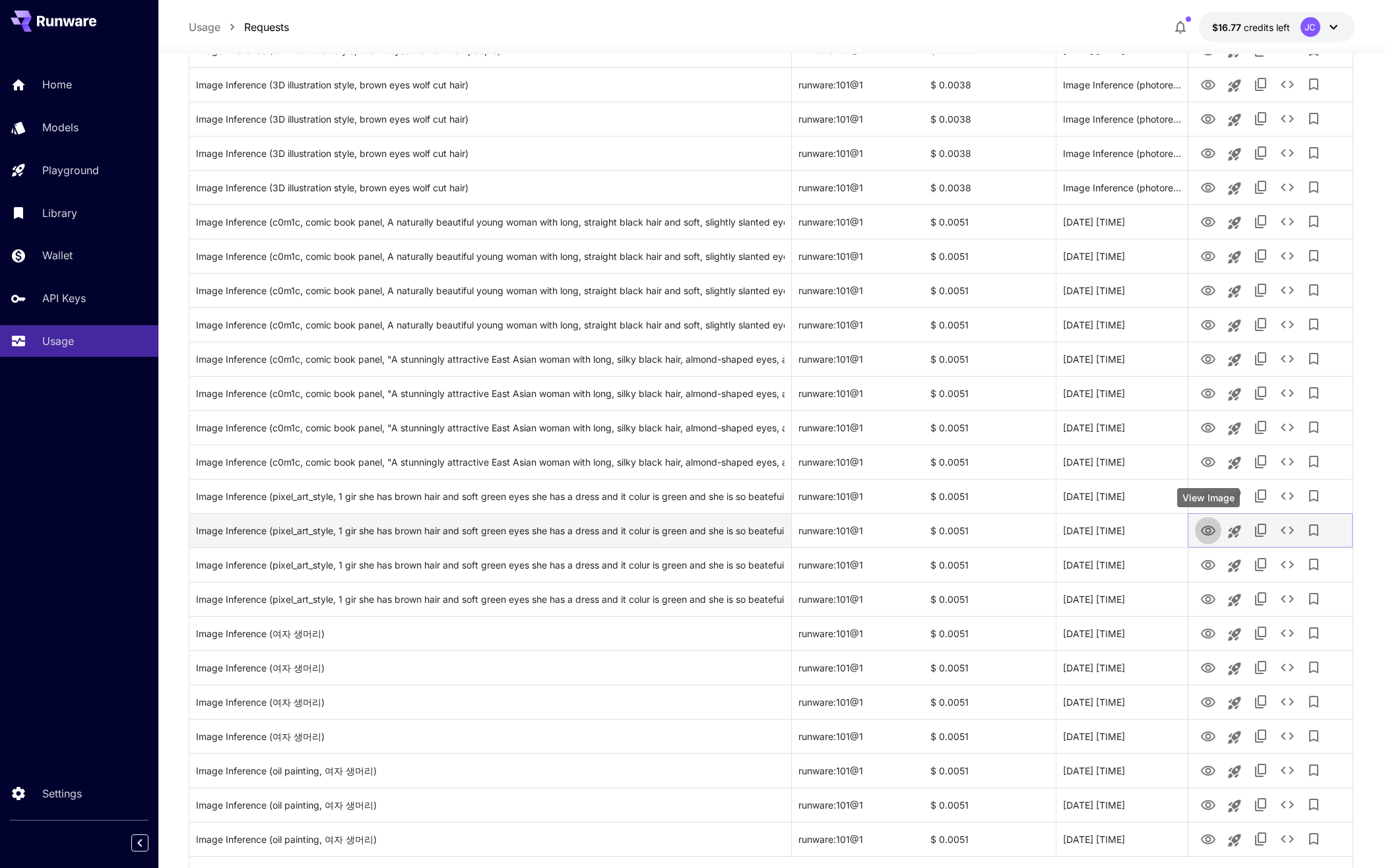 click 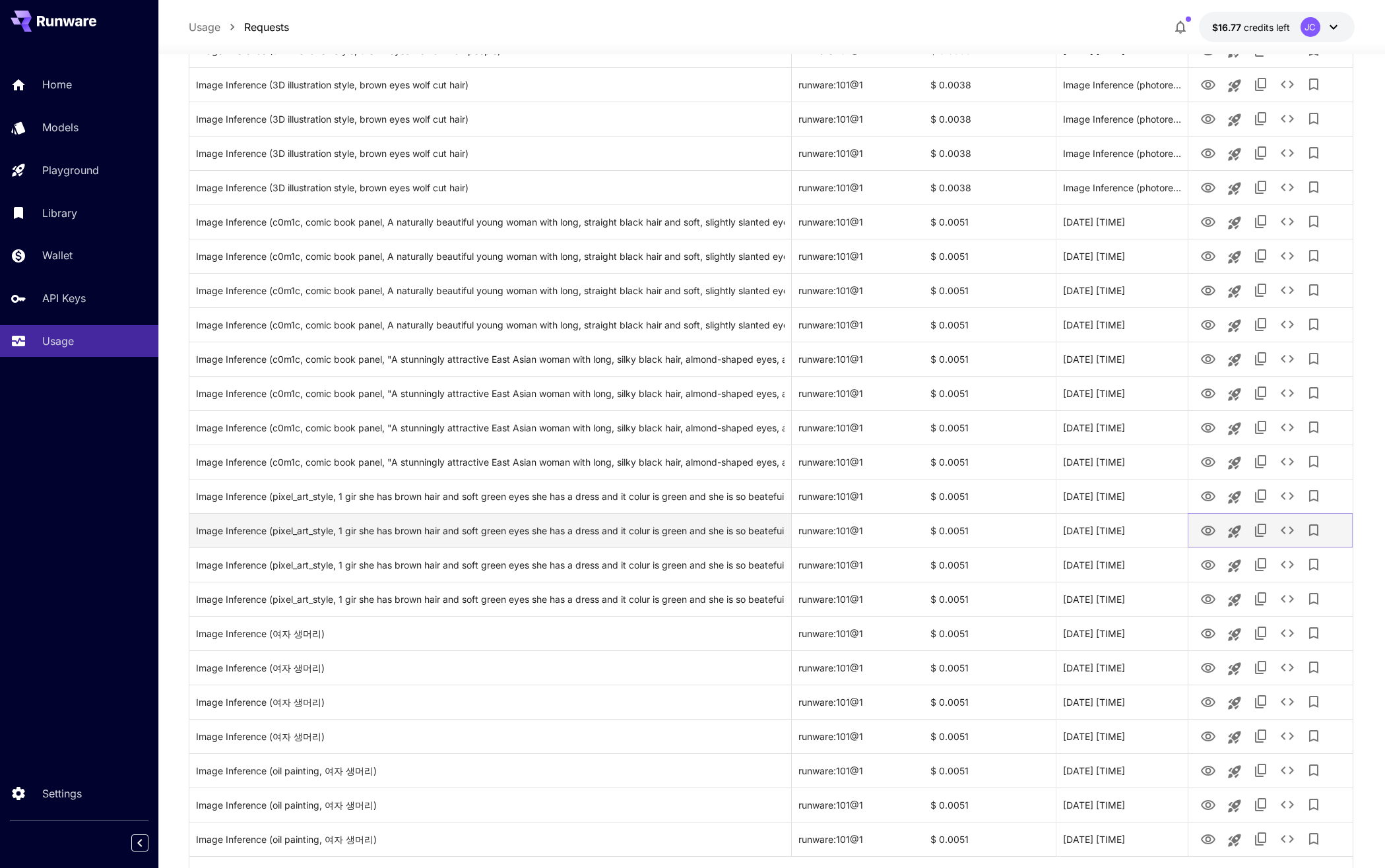 scroll, scrollTop: 1181, scrollLeft: 0, axis: vertical 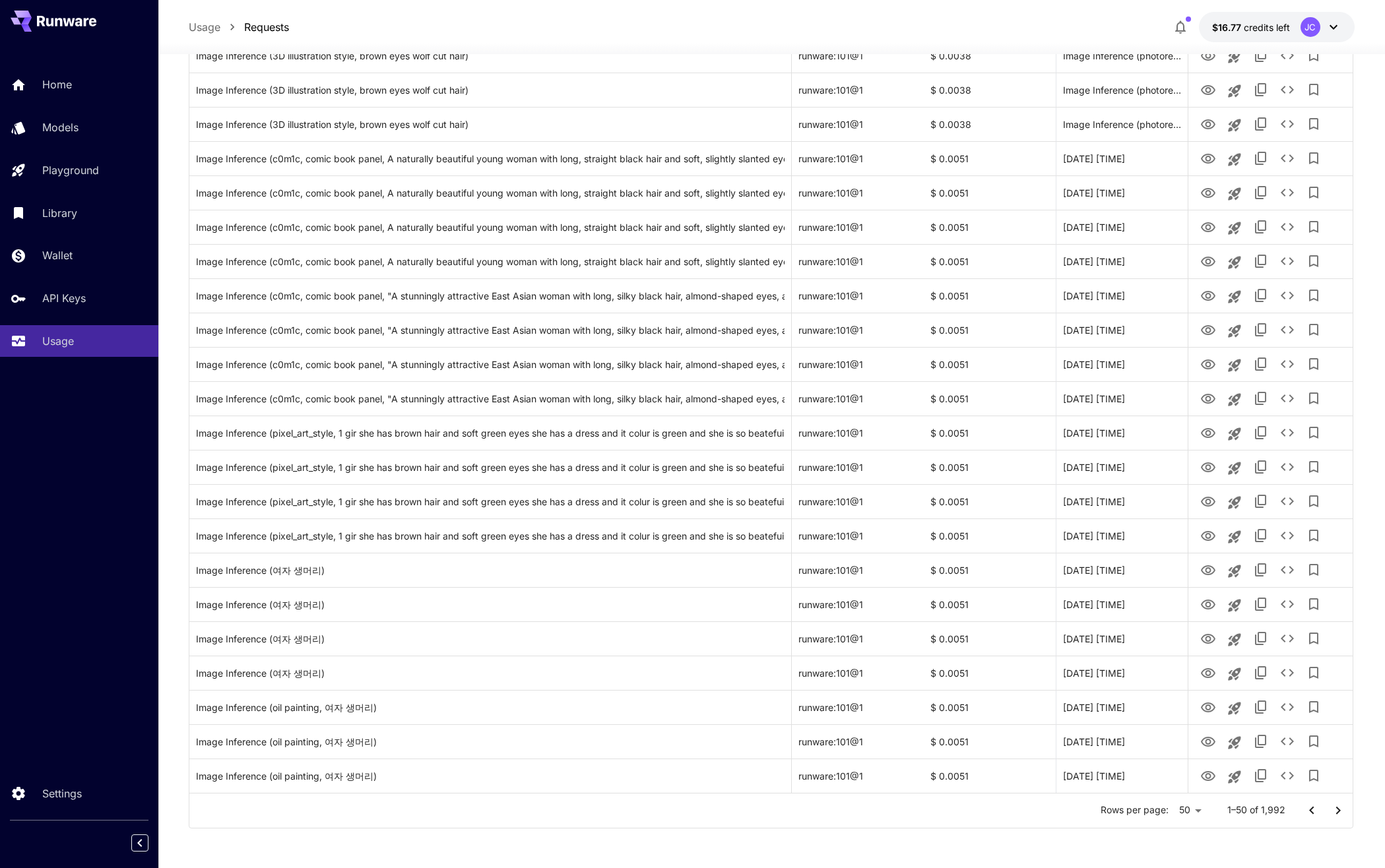 drag, startPoint x: 1334, startPoint y: 807, endPoint x: 1325, endPoint y: 800, distance: 11.401754 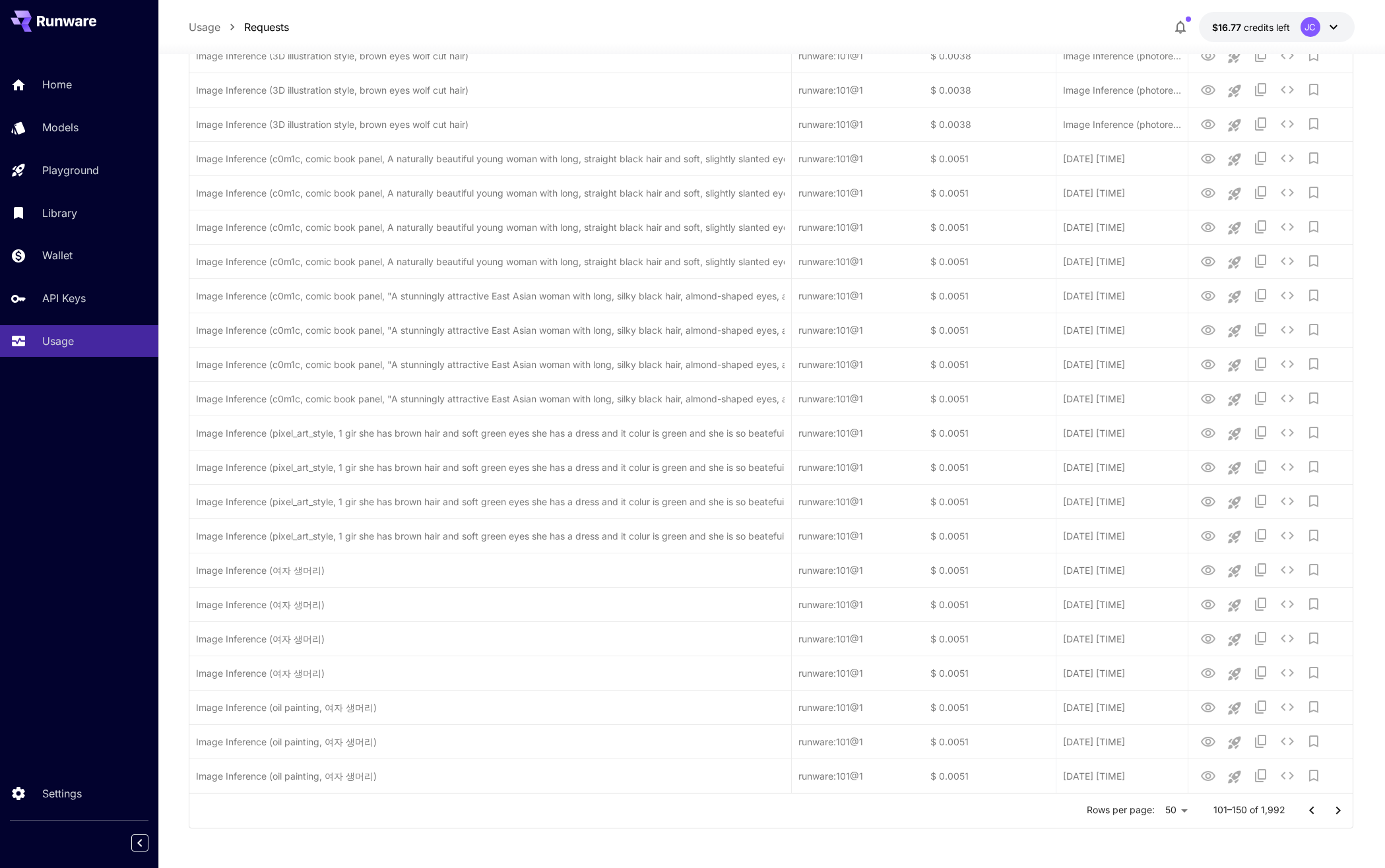 type 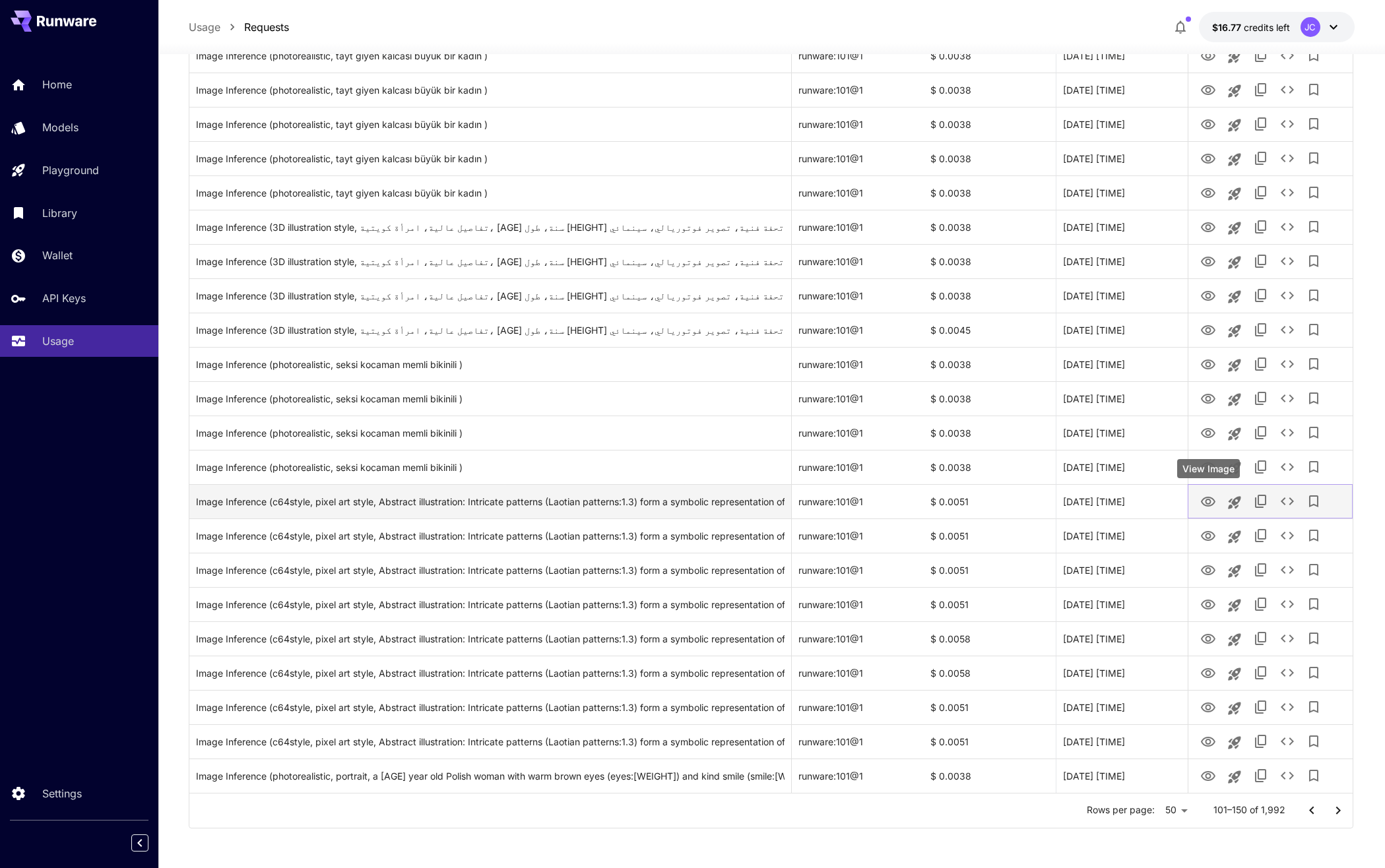 click 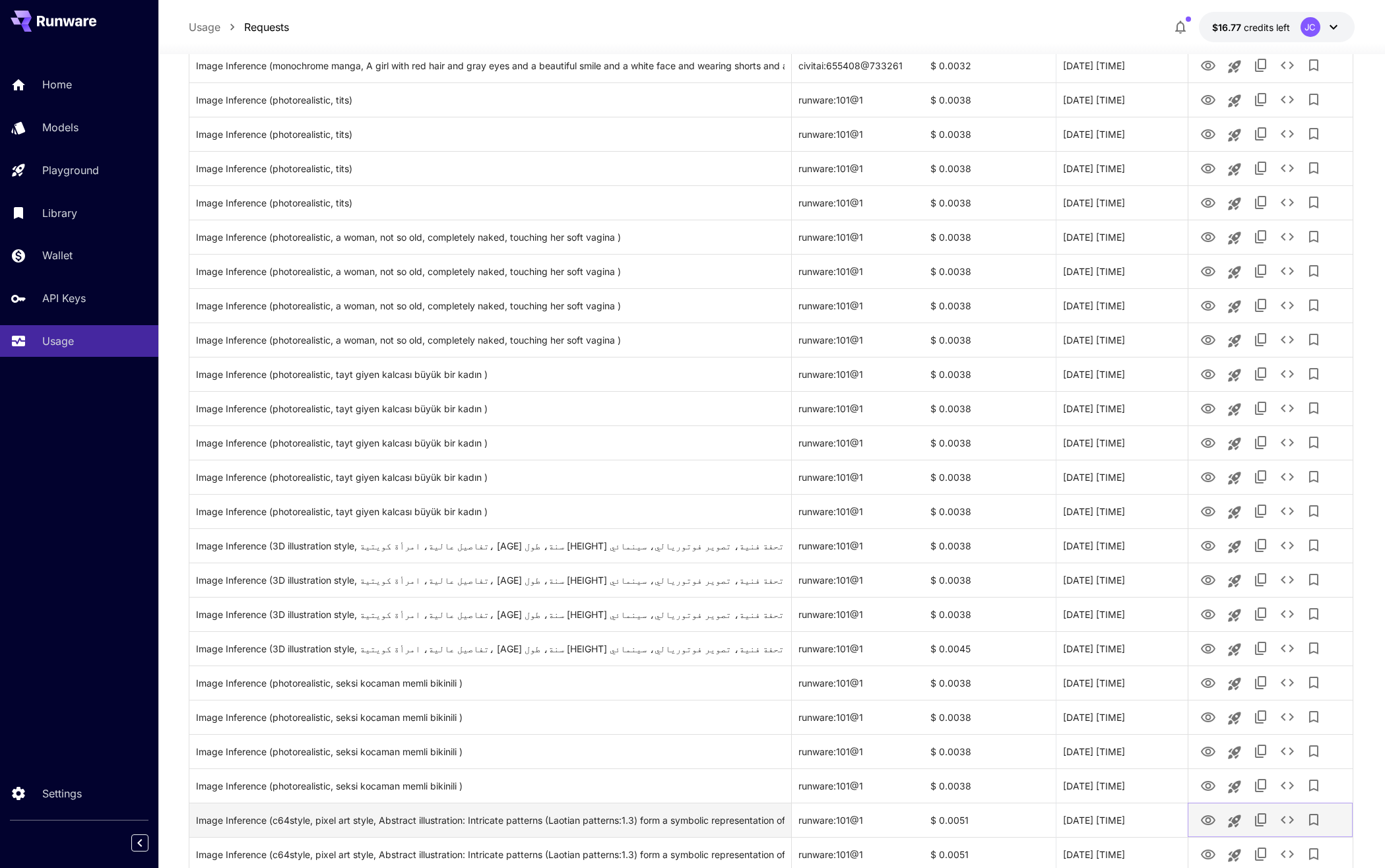 scroll, scrollTop: 857, scrollLeft: 0, axis: vertical 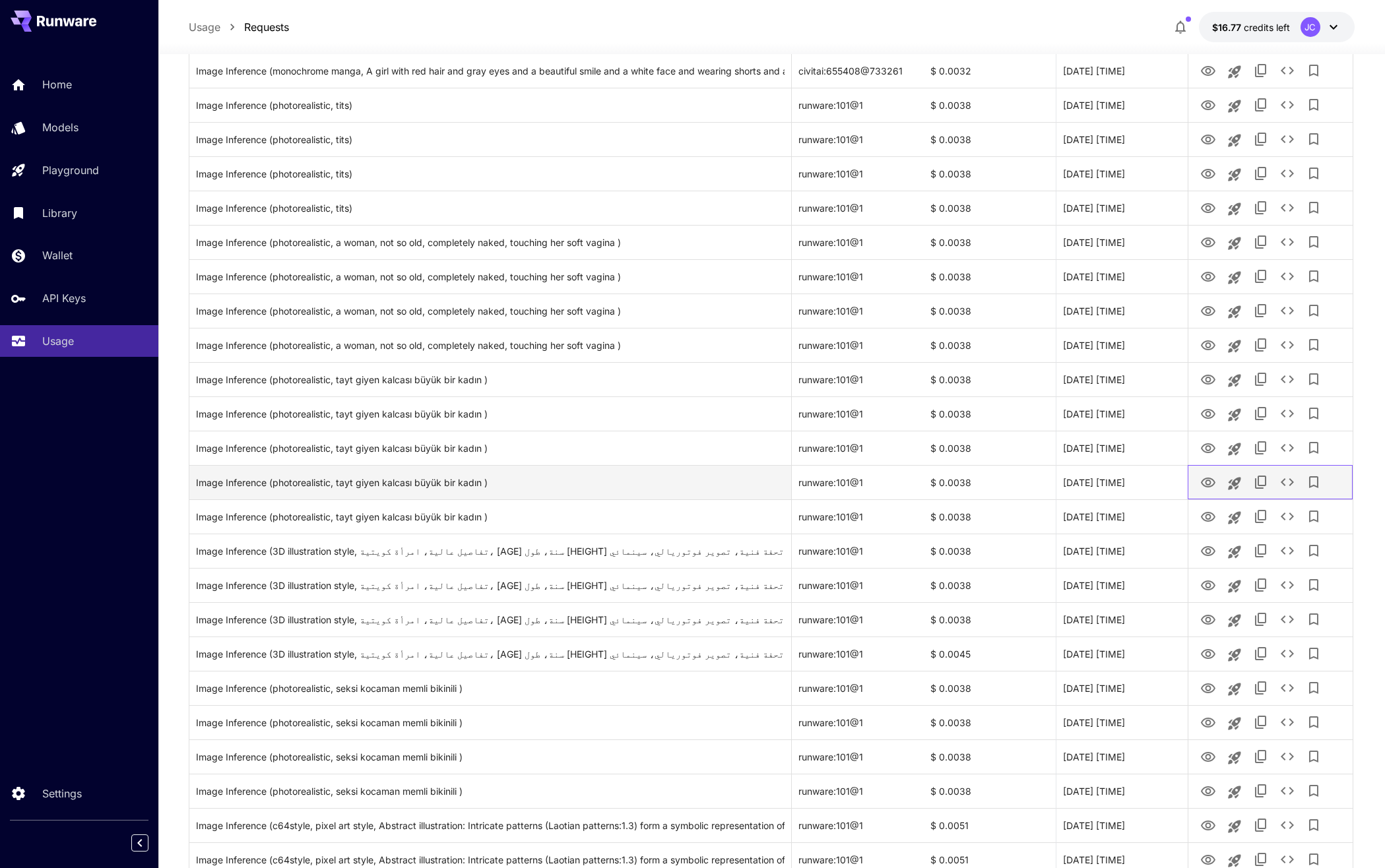 click on "**********" at bounding box center (692, 167) 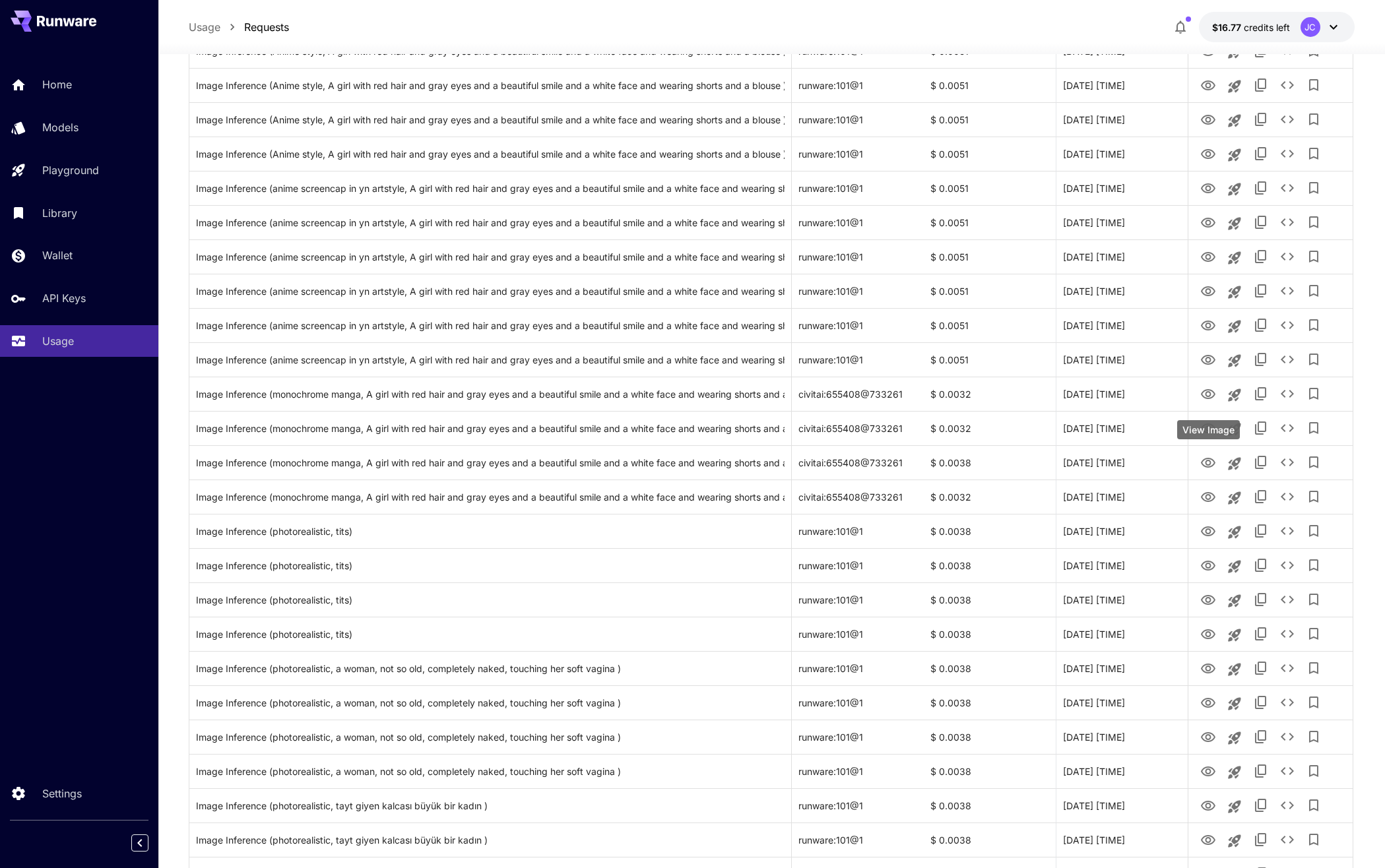 scroll, scrollTop: 421, scrollLeft: 0, axis: vertical 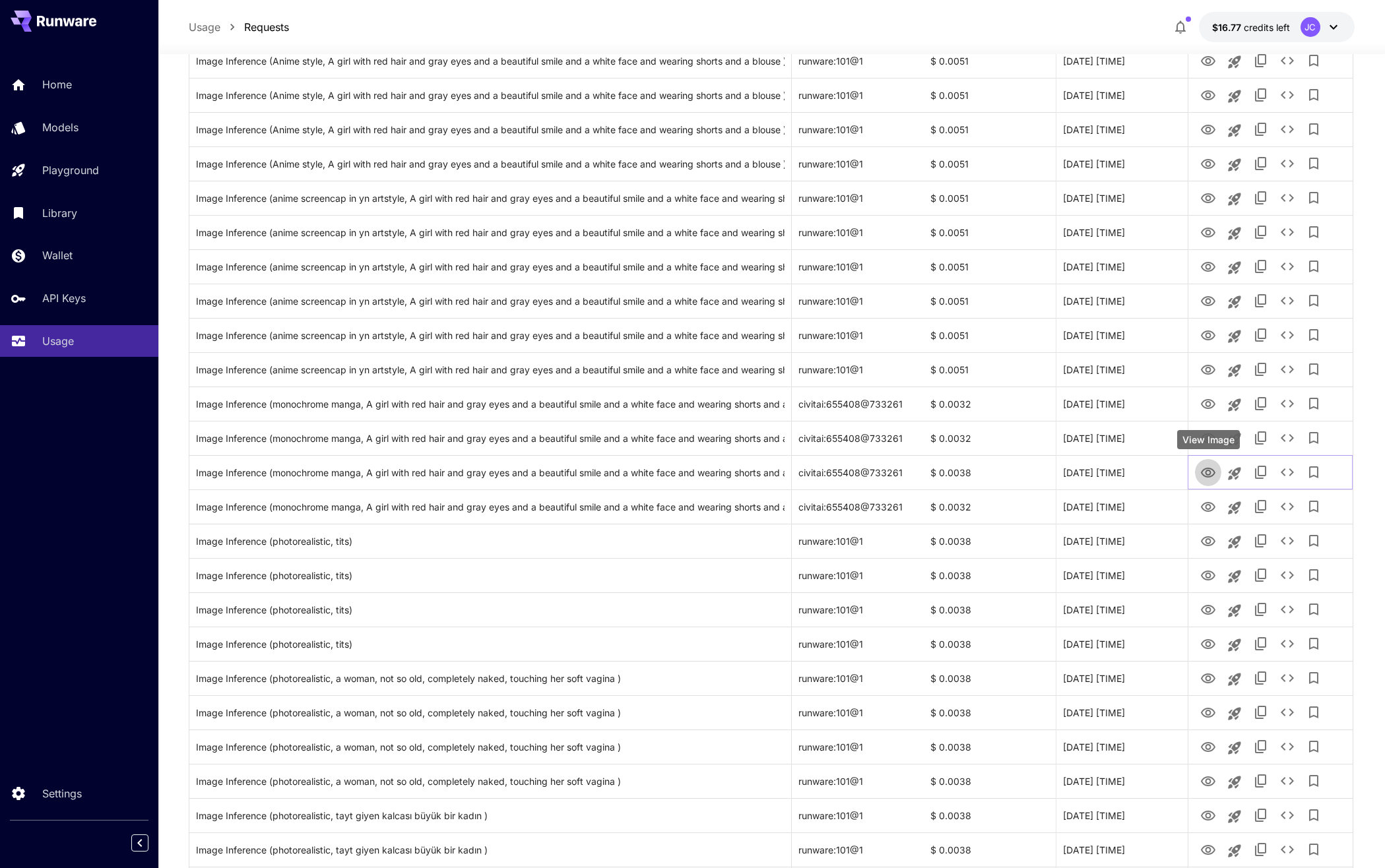 click 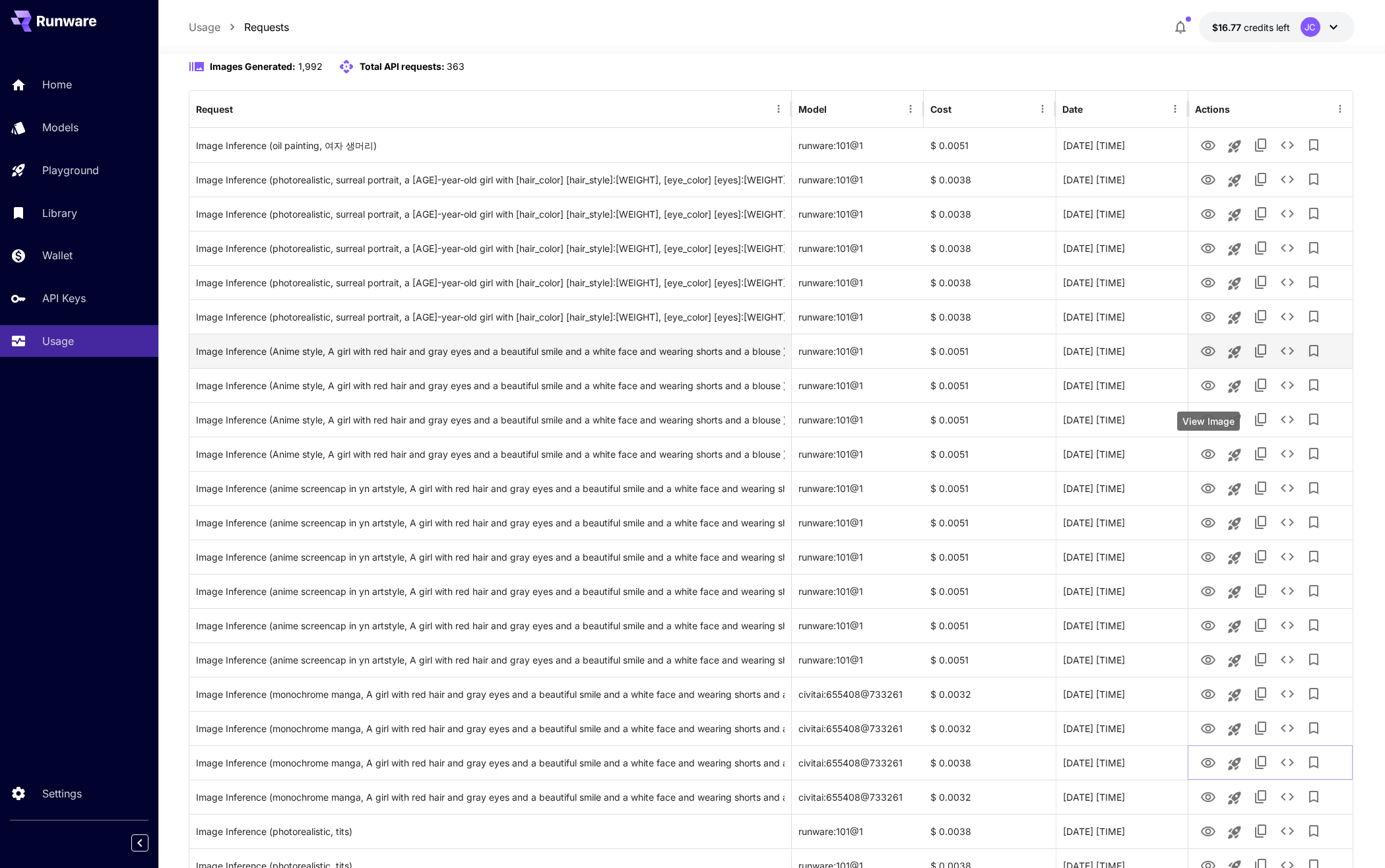scroll, scrollTop: 0, scrollLeft: 0, axis: both 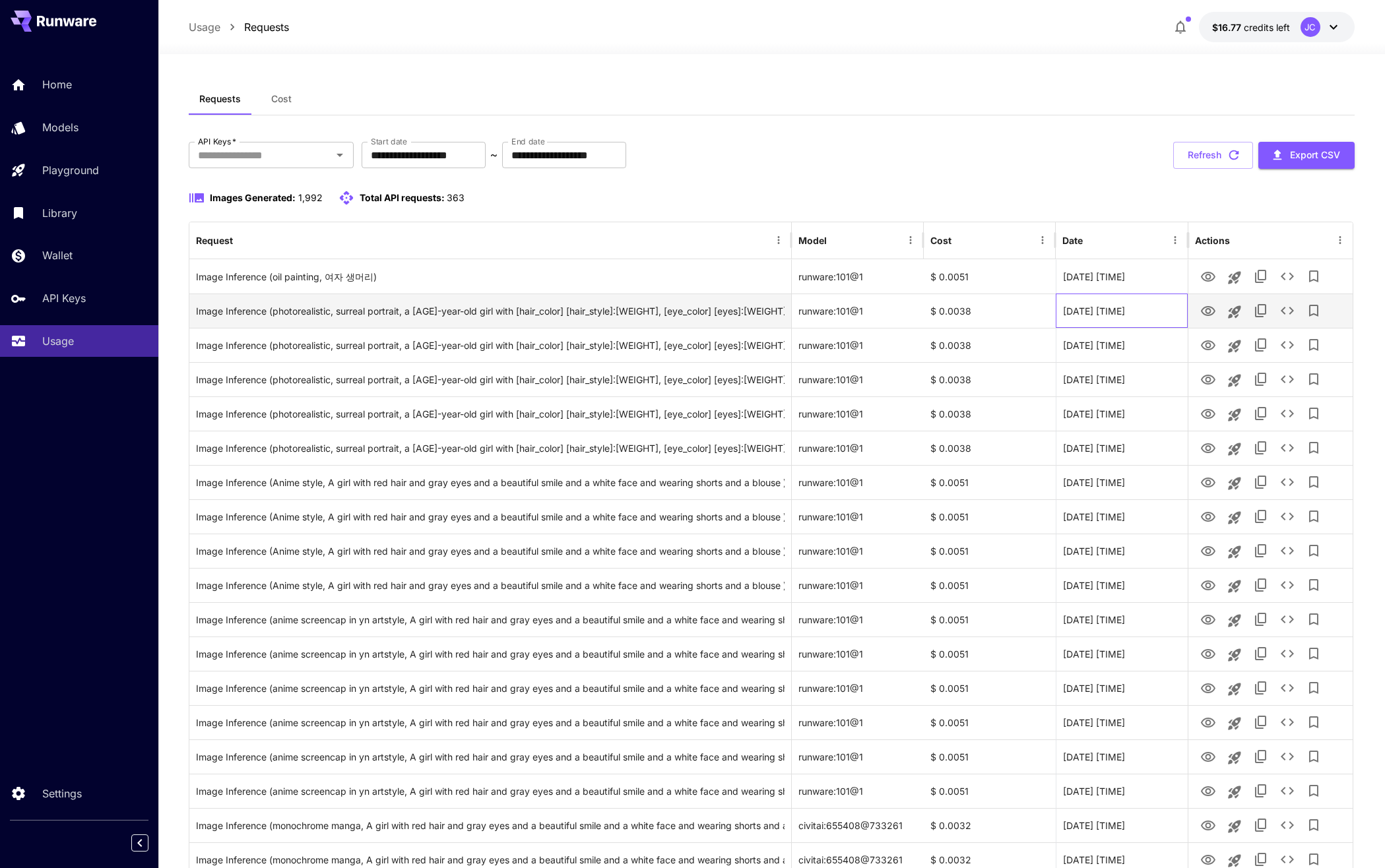 click on "[DATE] [TIME]" at bounding box center [1122, 311] 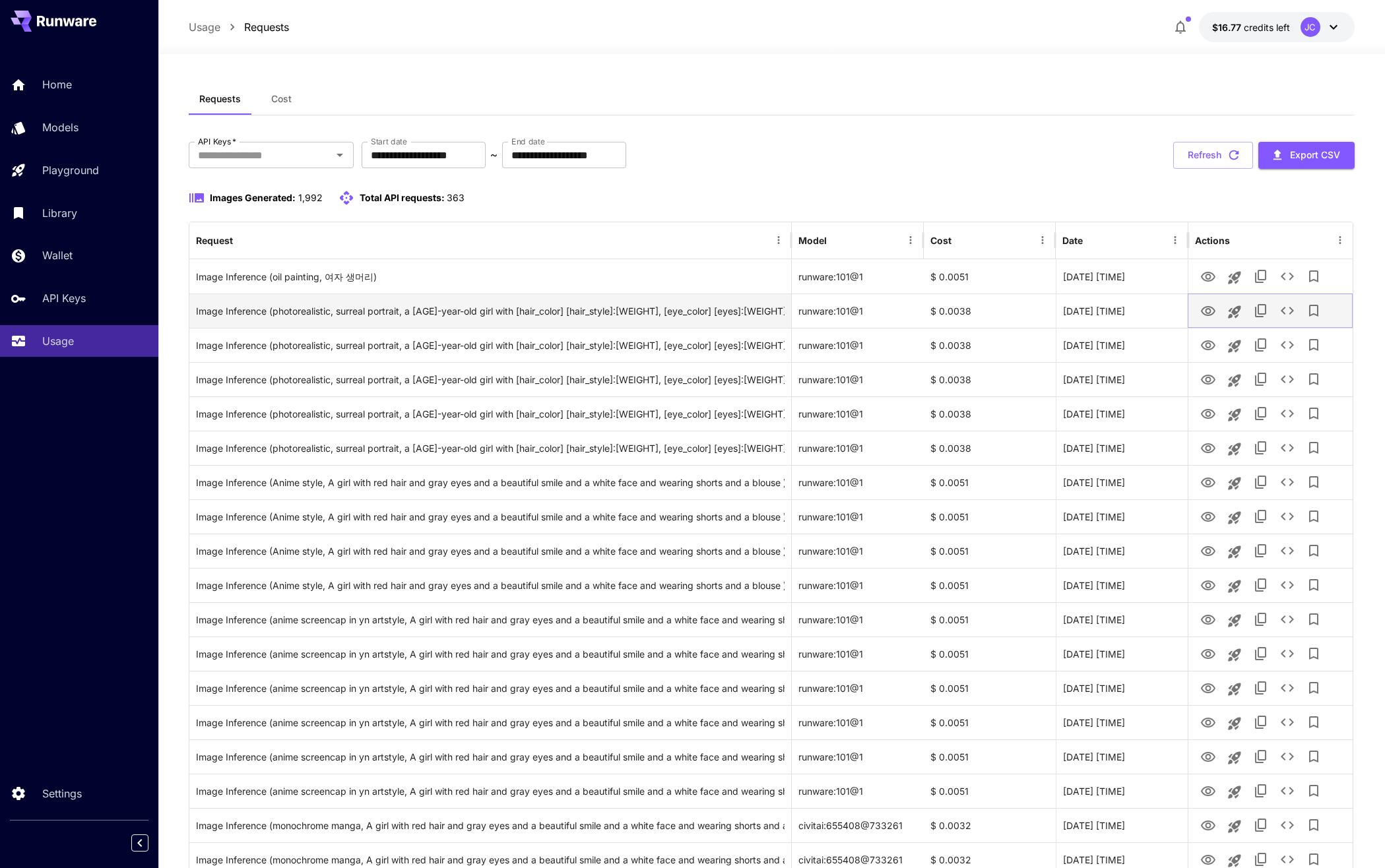 click 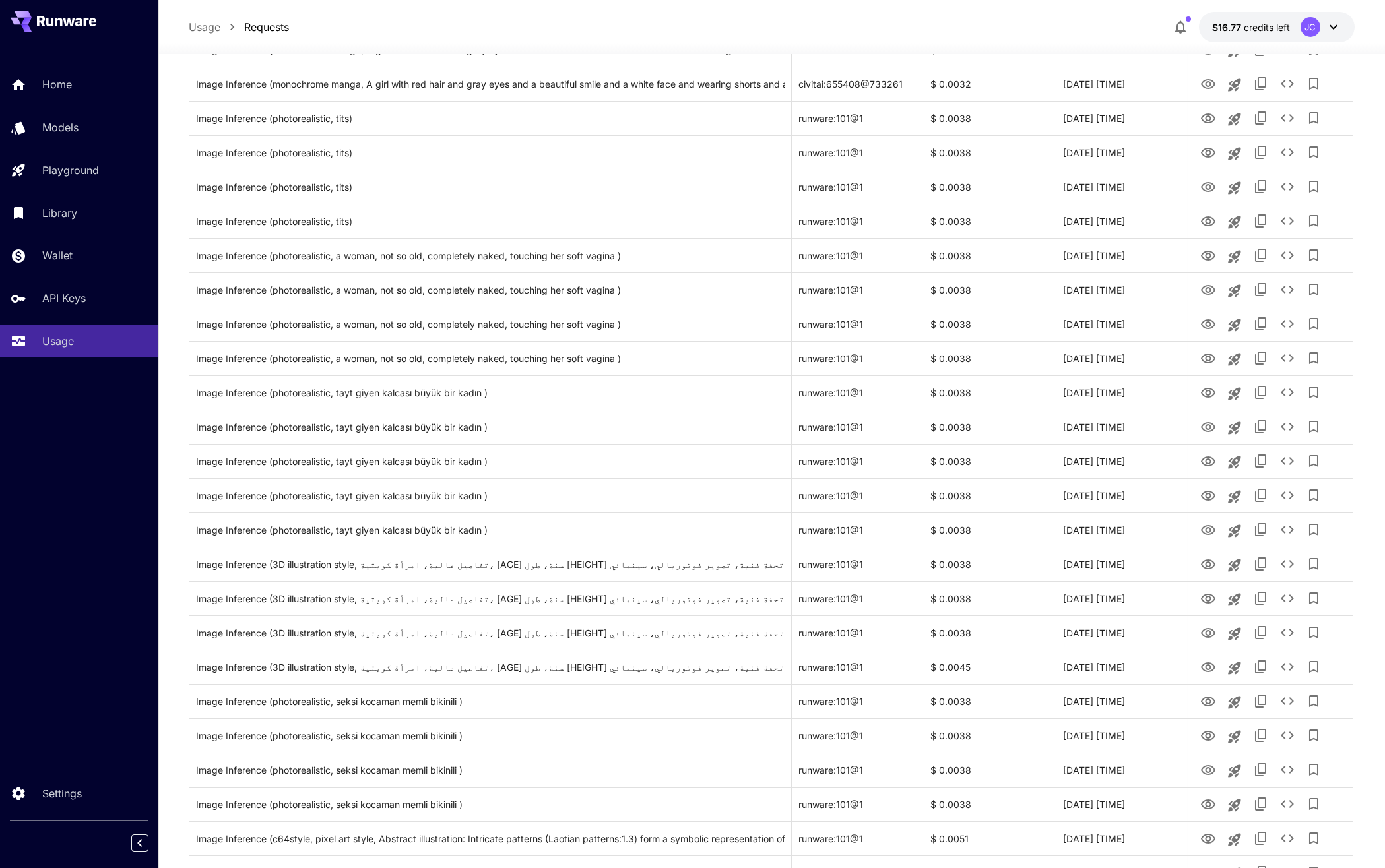 scroll, scrollTop: 1181, scrollLeft: 0, axis: vertical 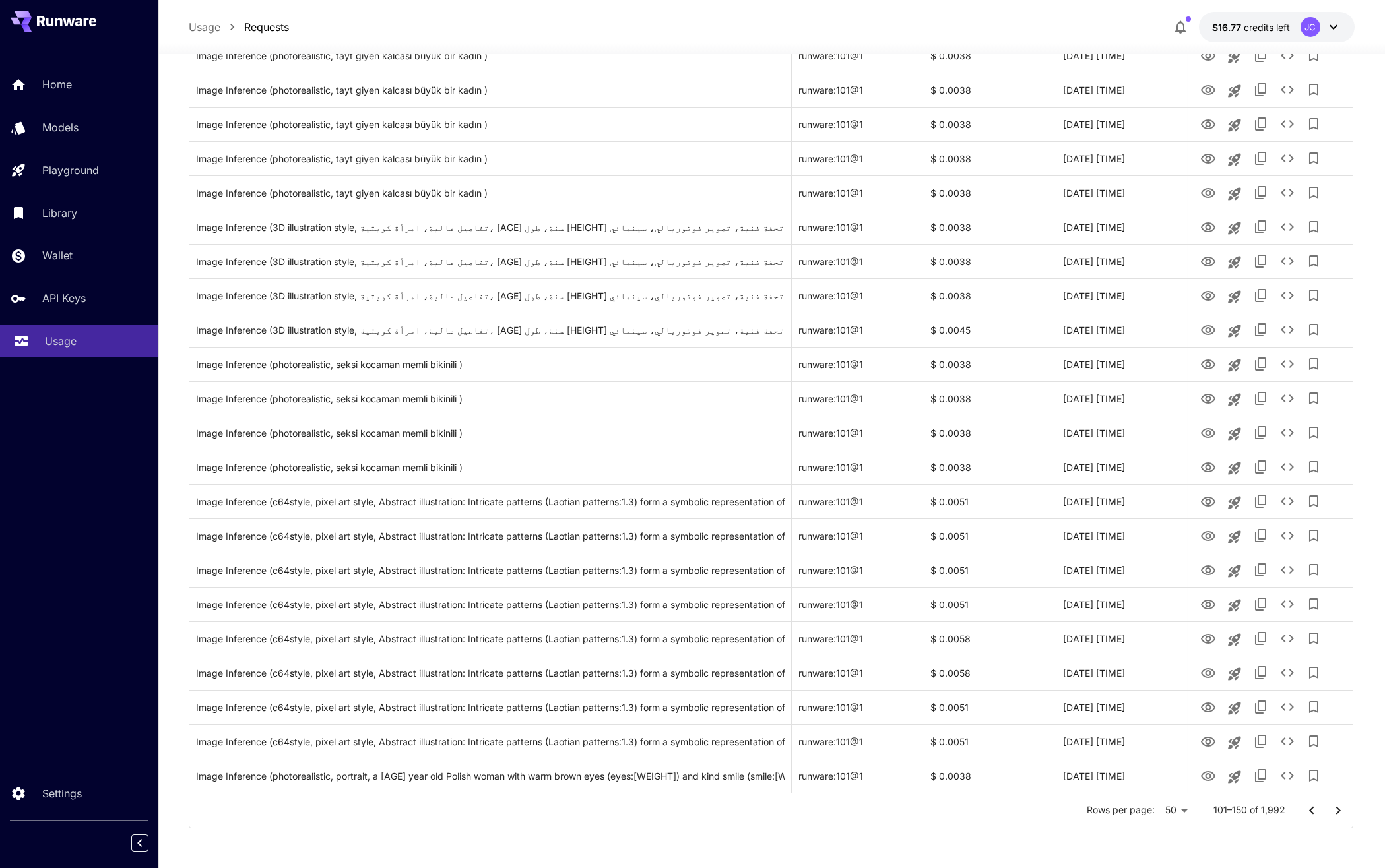 click on "Usage" at bounding box center [79, 341] 